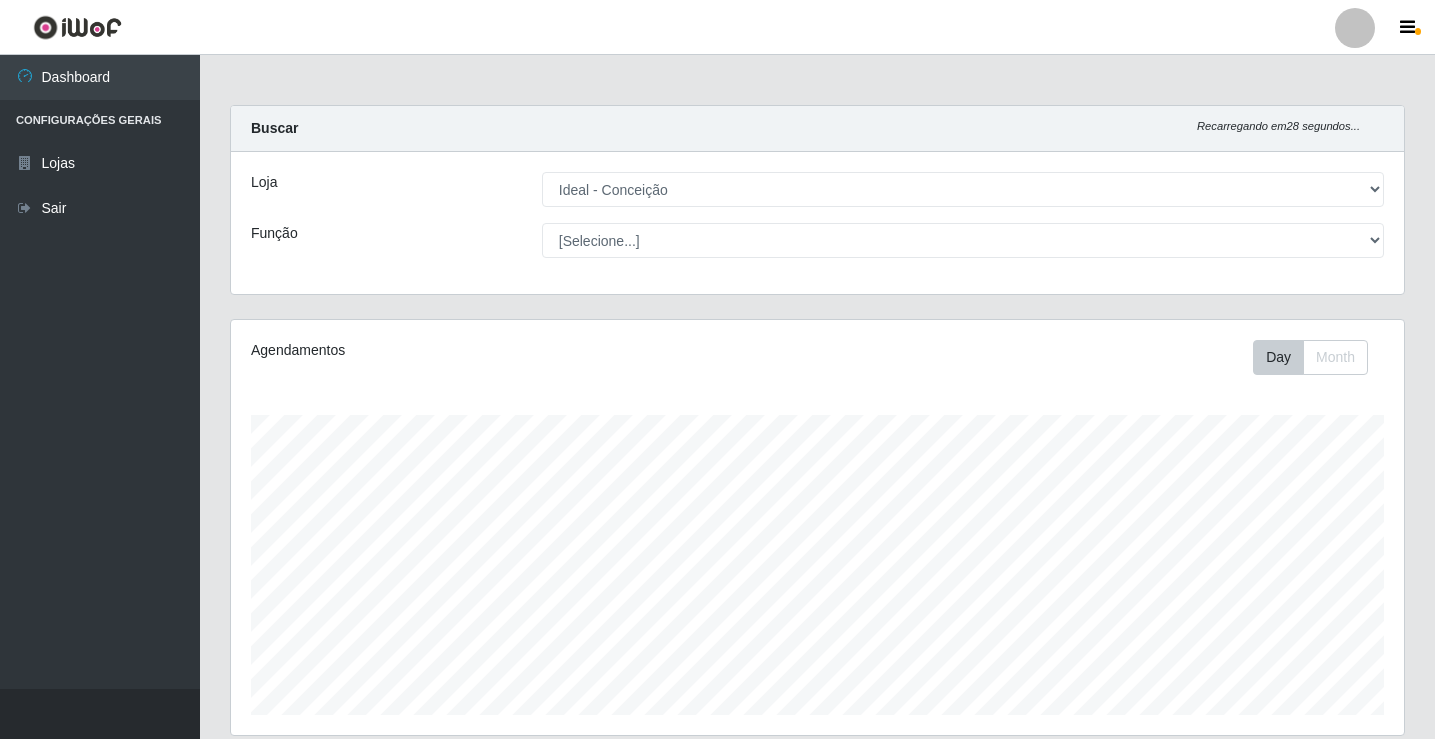 select on "231" 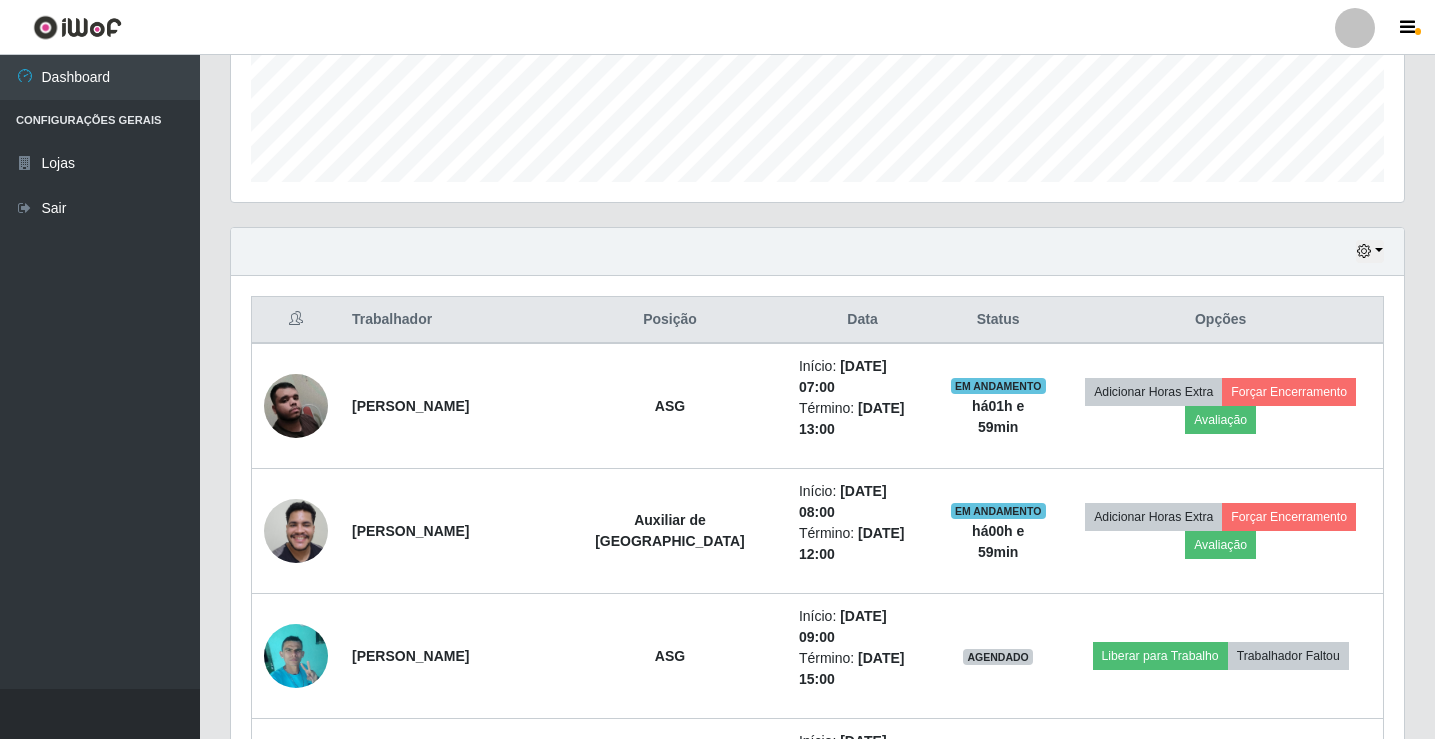 scroll, scrollTop: 999585, scrollLeft: 998827, axis: both 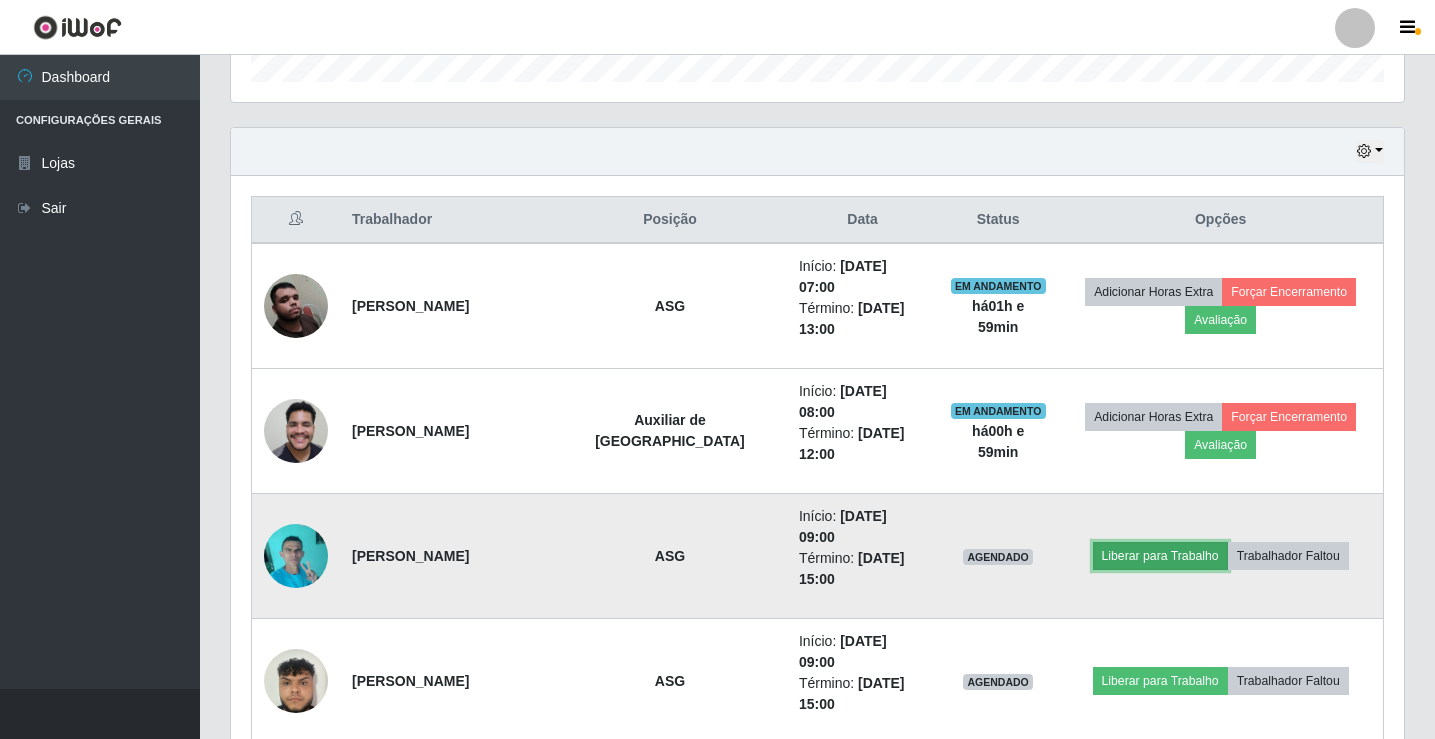click on "Liberar para Trabalho" at bounding box center (1160, 556) 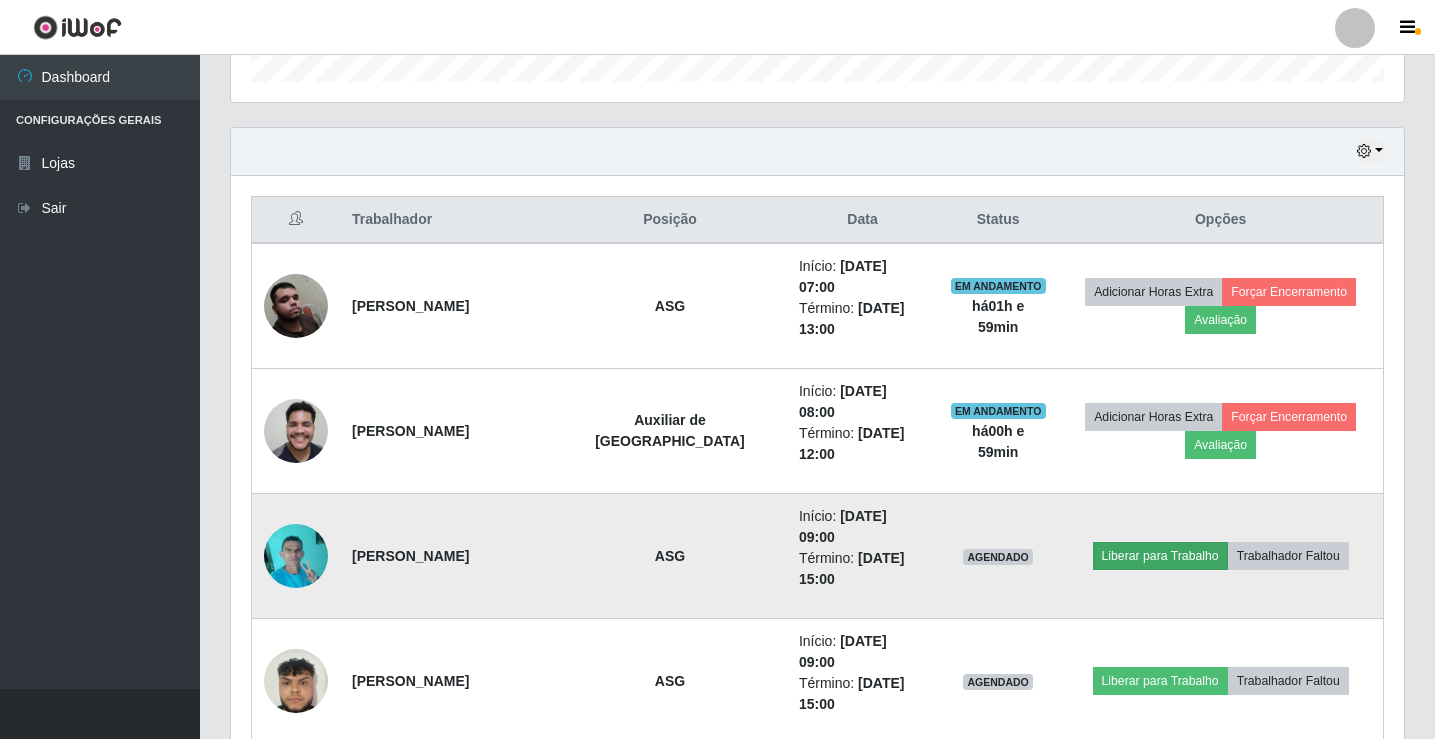 scroll, scrollTop: 999585, scrollLeft: 998837, axis: both 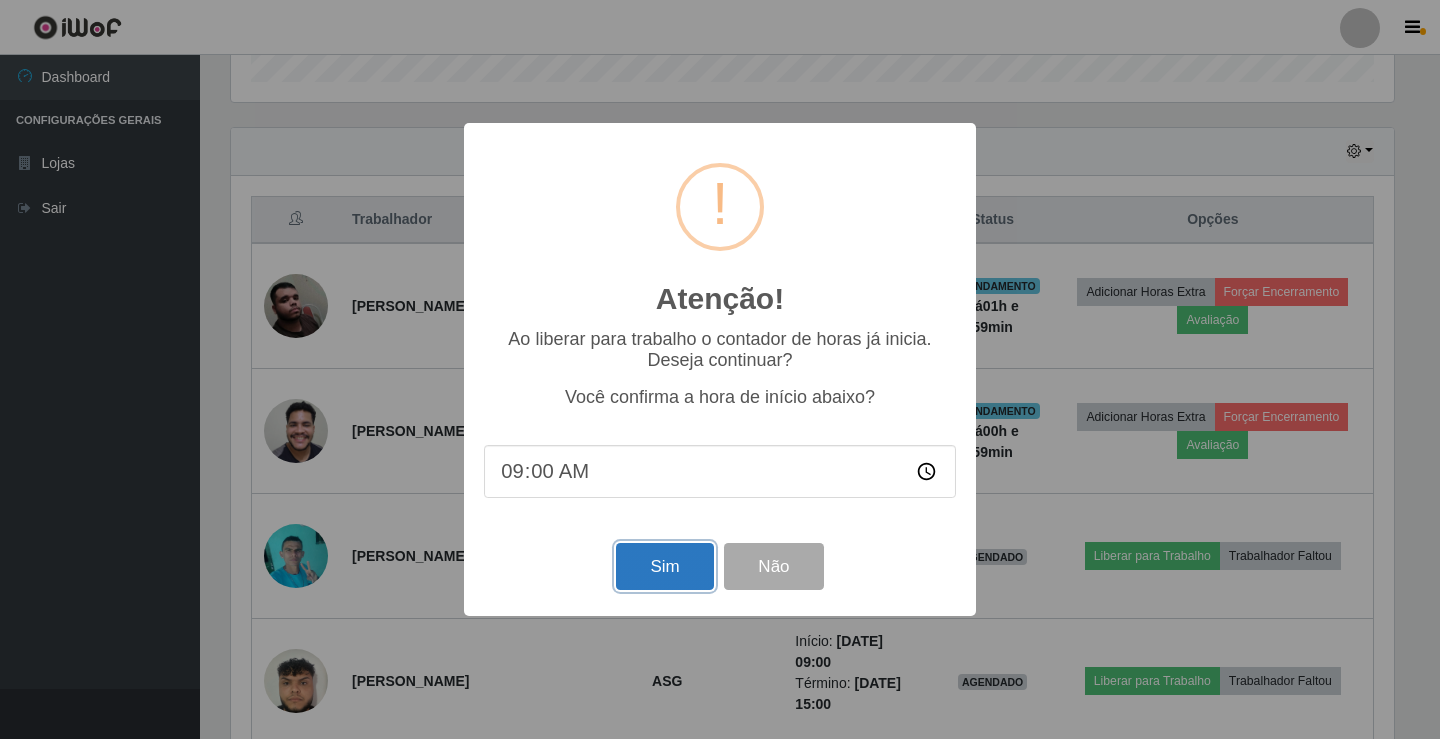 click on "Sim" at bounding box center [664, 566] 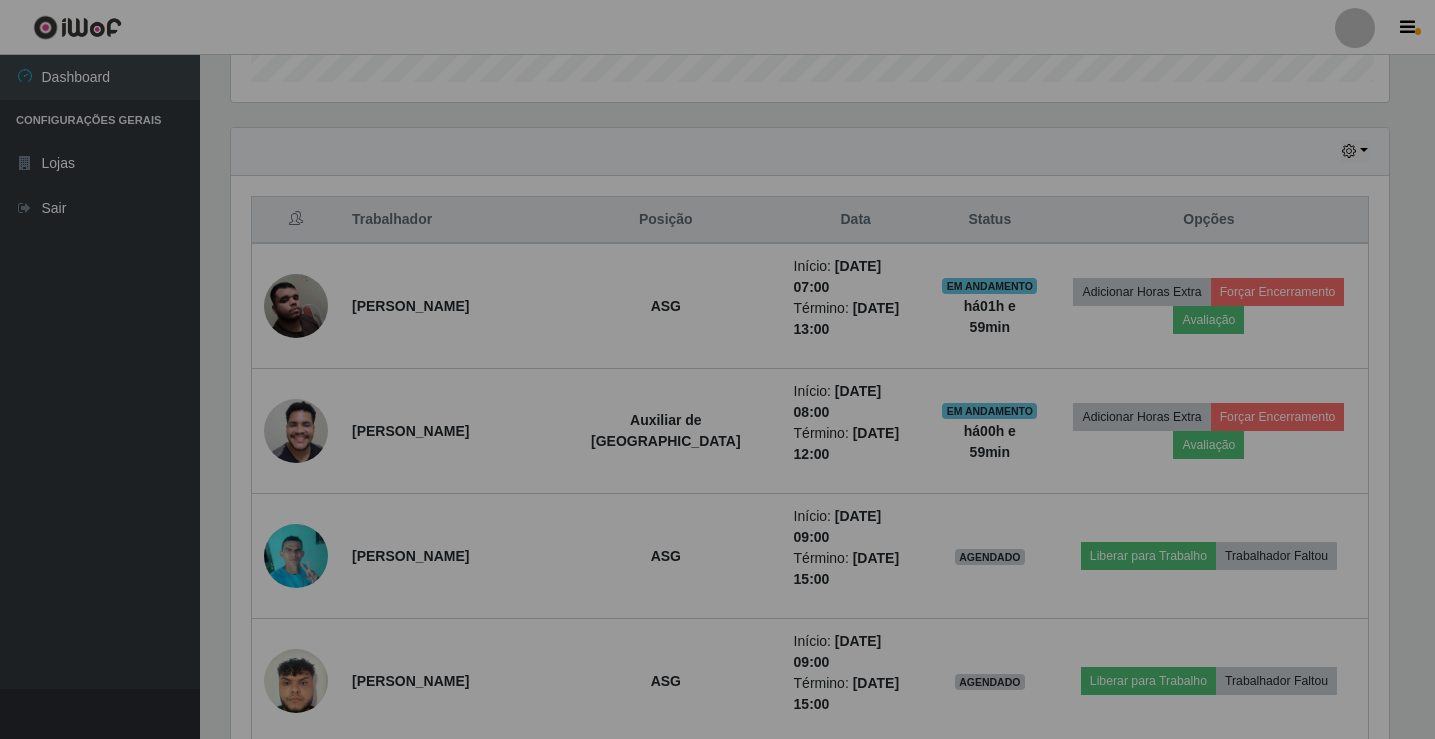 scroll, scrollTop: 999585, scrollLeft: 998827, axis: both 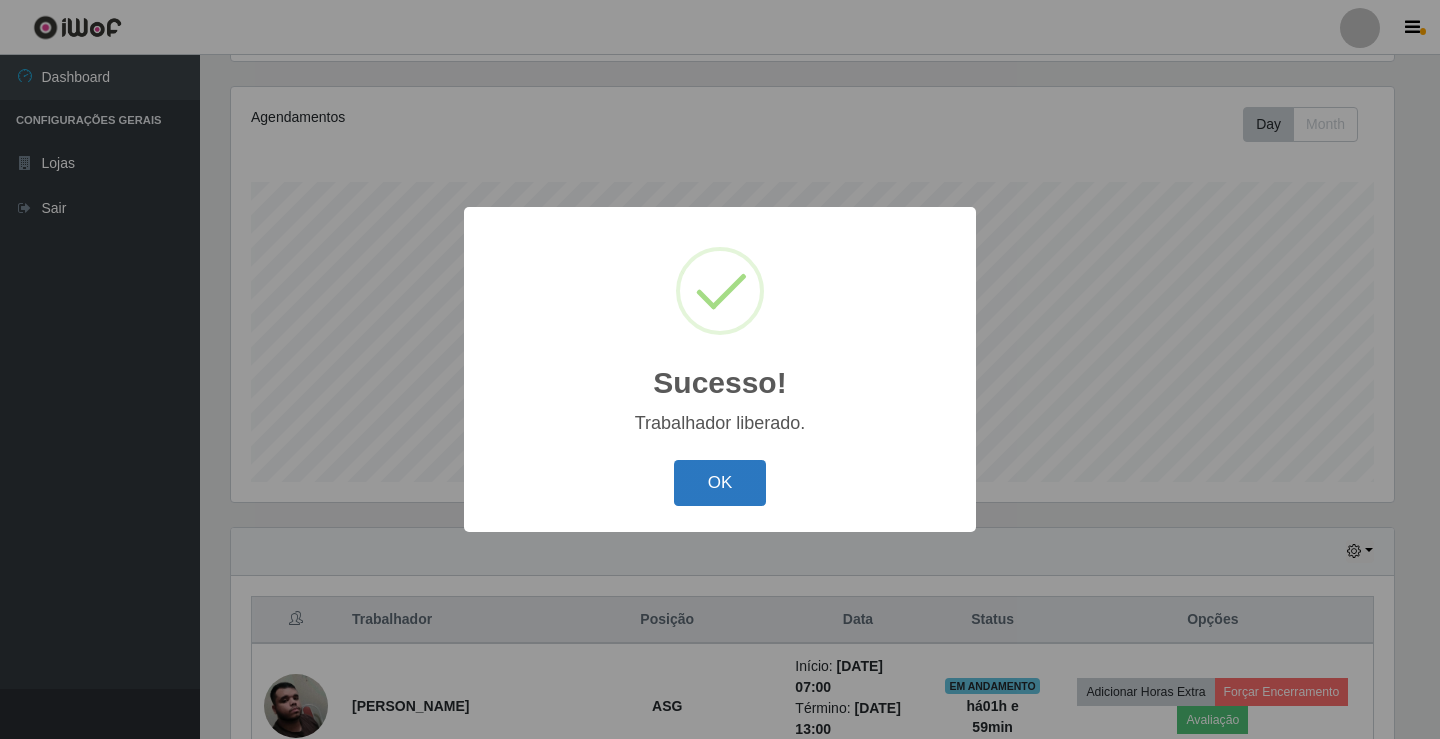 click on "OK" at bounding box center [720, 483] 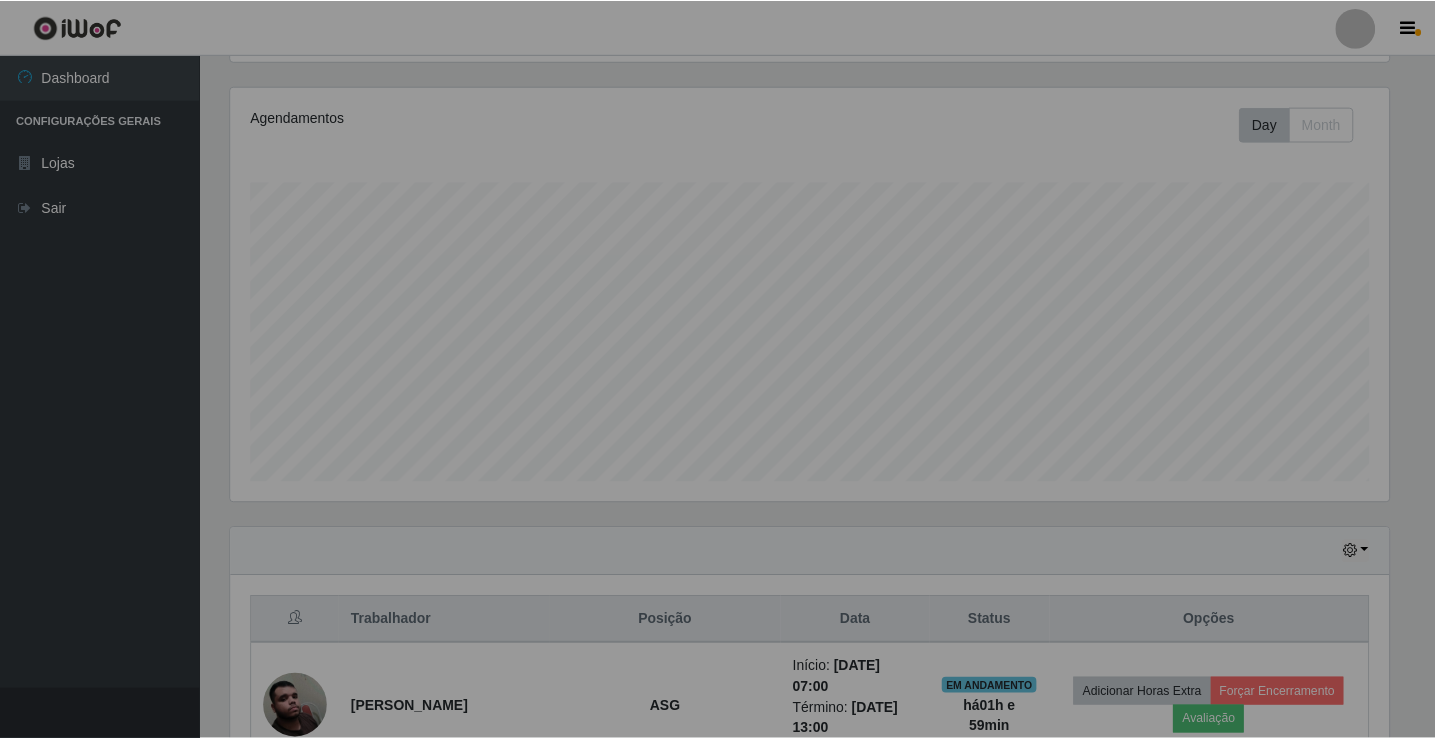 scroll, scrollTop: 264, scrollLeft: 0, axis: vertical 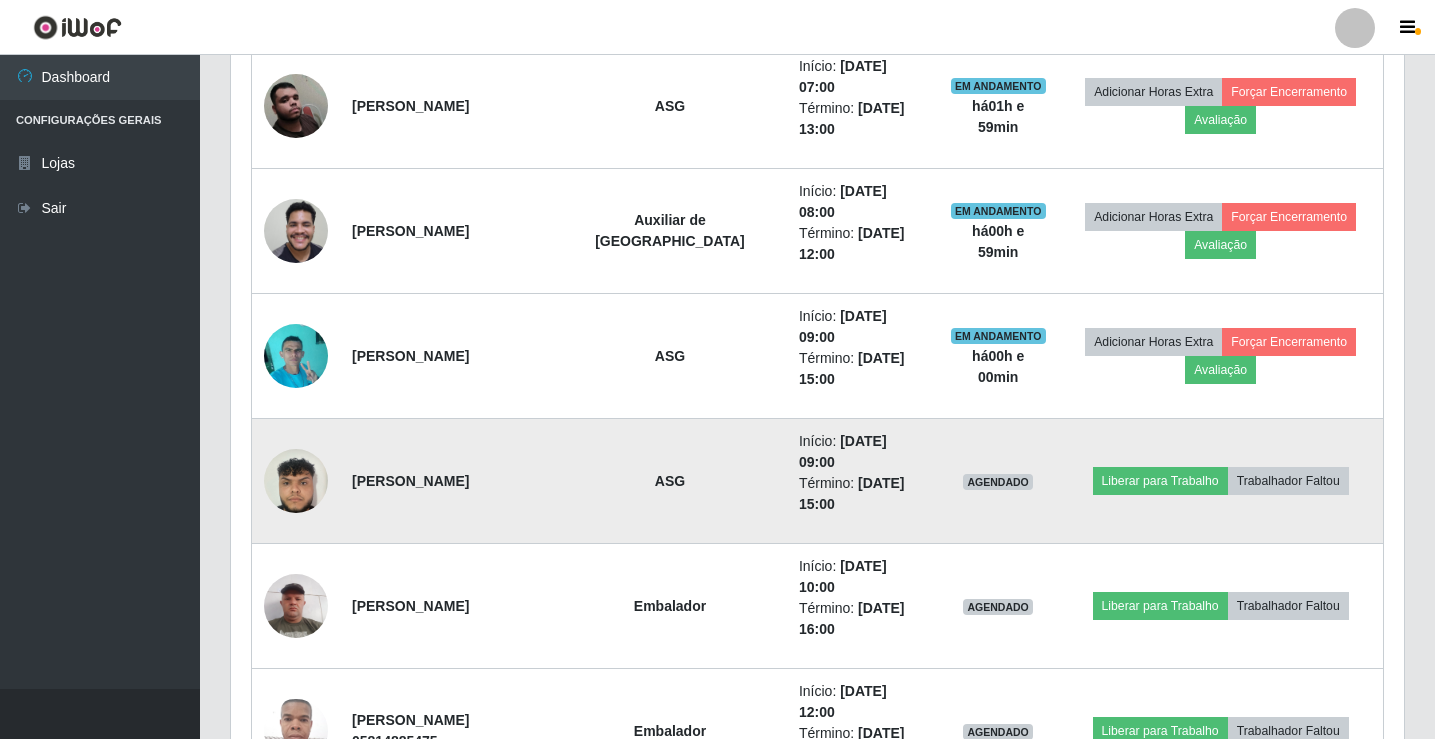click at bounding box center [296, 480] 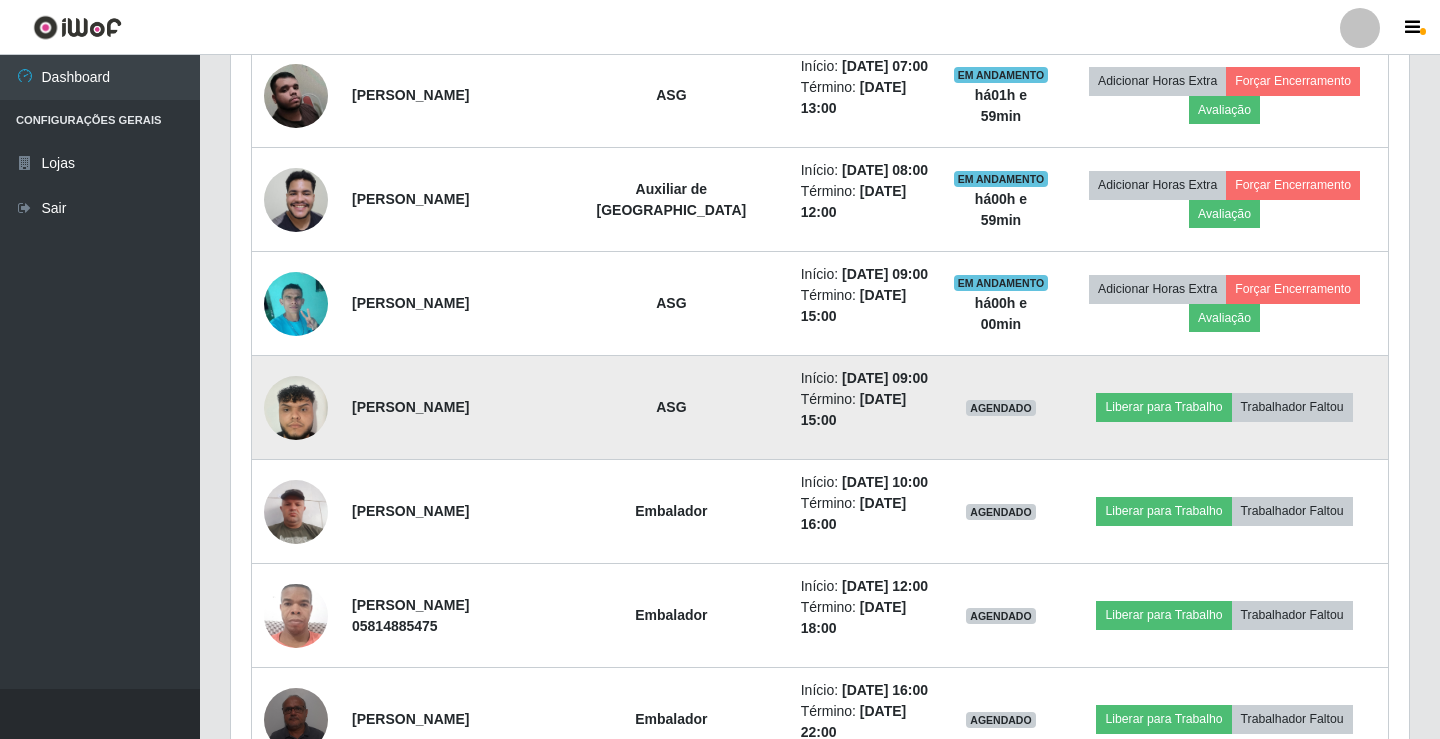scroll, scrollTop: 999585, scrollLeft: 998837, axis: both 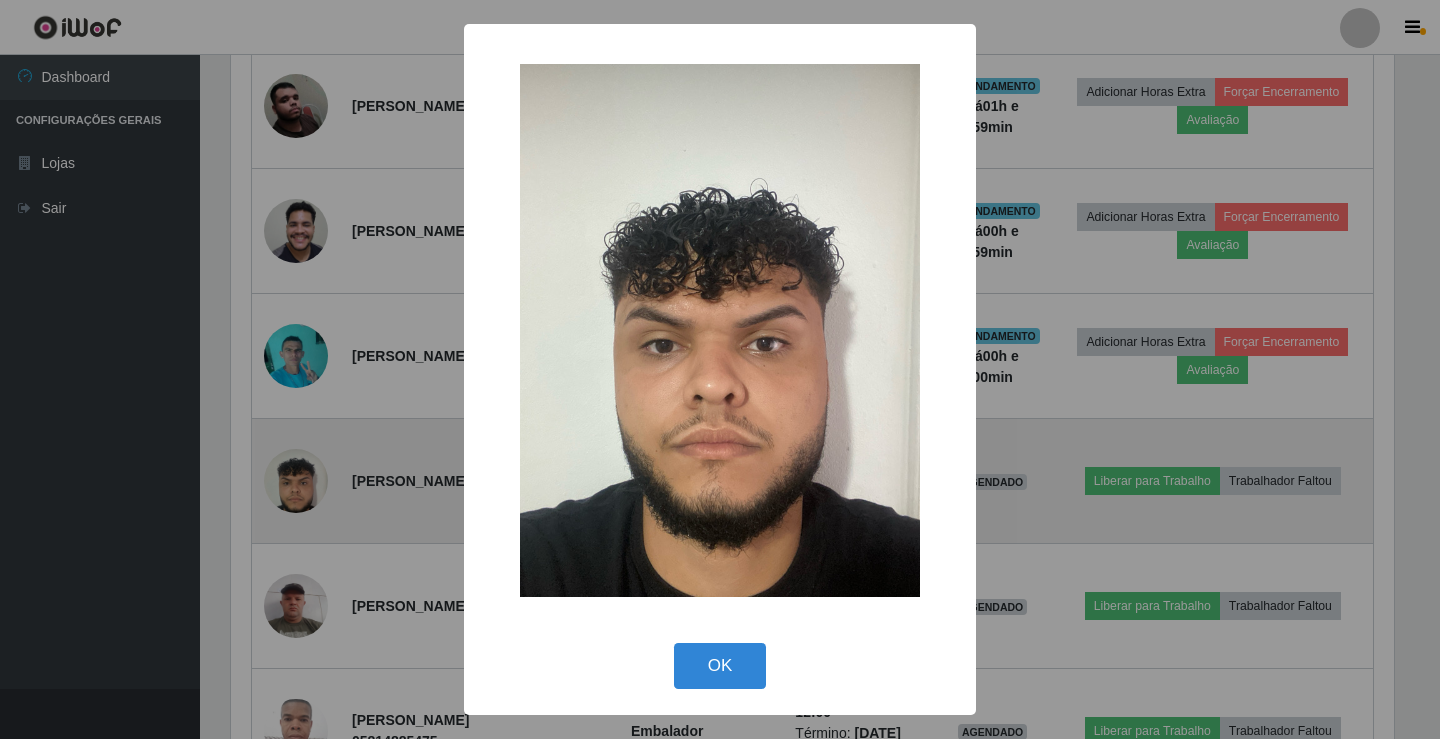 click on "× OK Cancel" at bounding box center [720, 369] 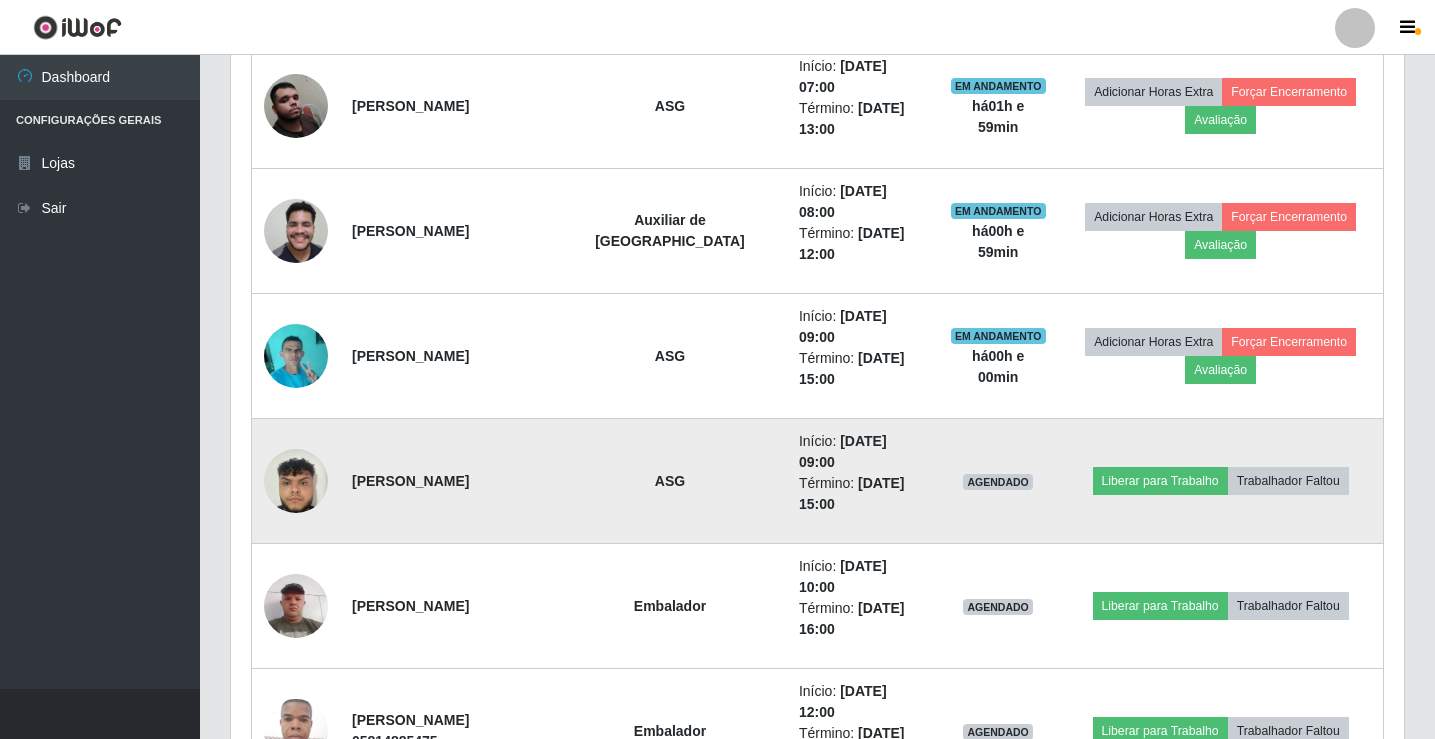 scroll, scrollTop: 999585, scrollLeft: 998827, axis: both 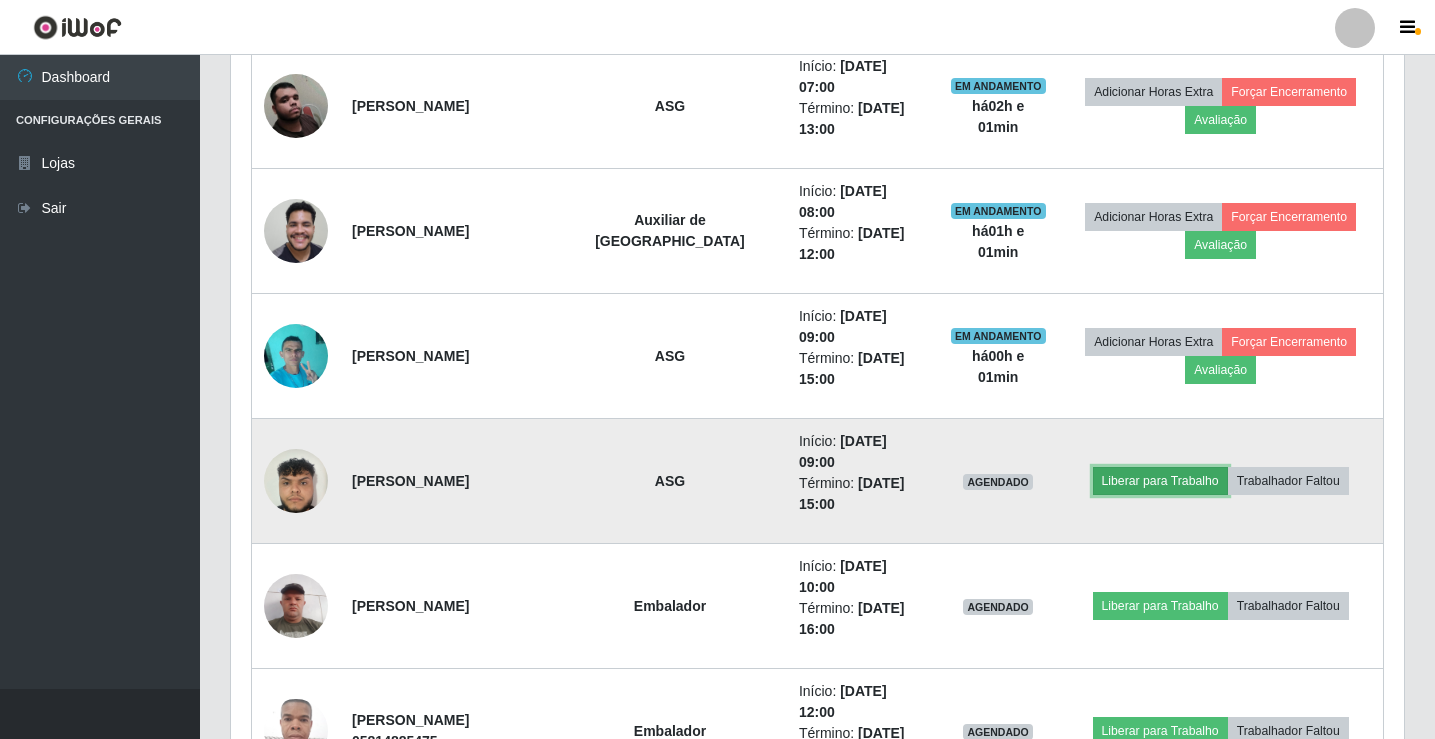 click on "Liberar para Trabalho" at bounding box center (1160, 481) 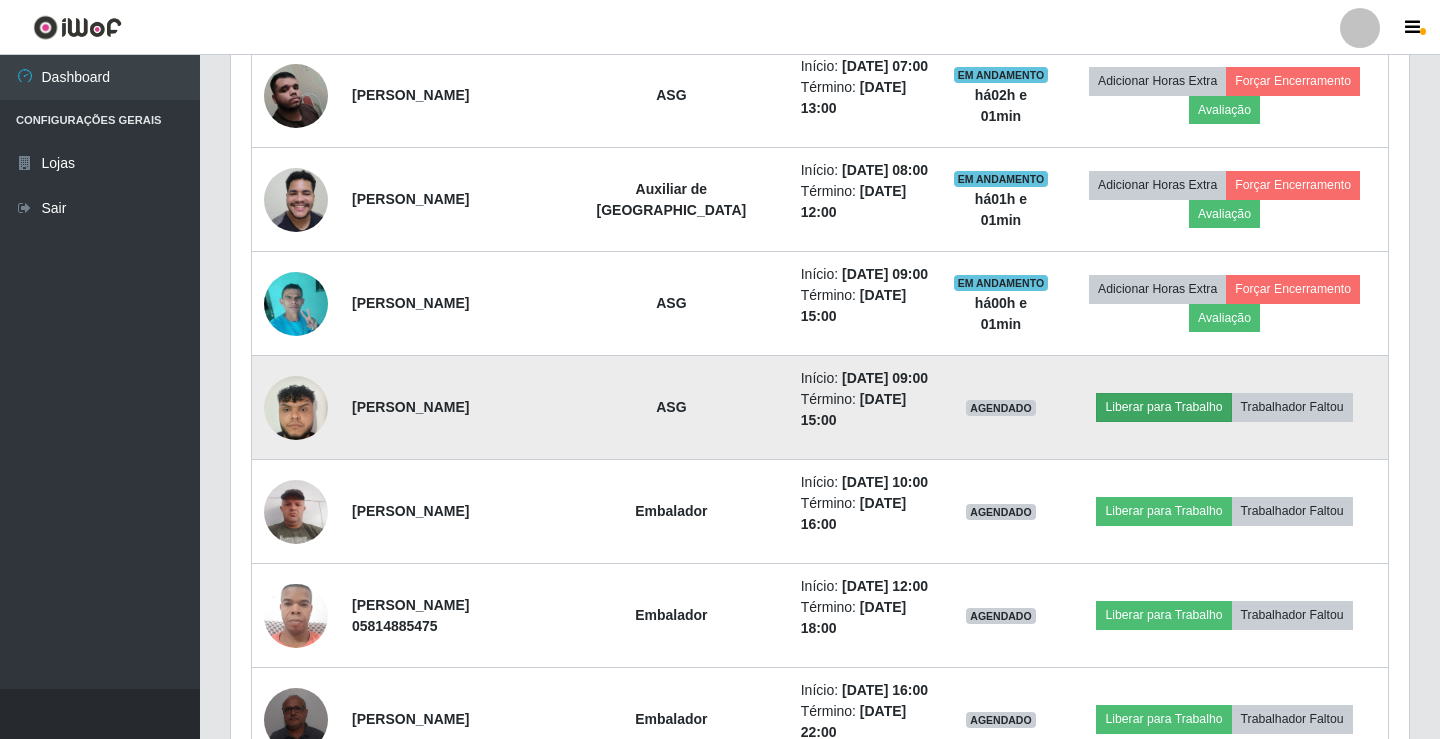 scroll, scrollTop: 999585, scrollLeft: 998837, axis: both 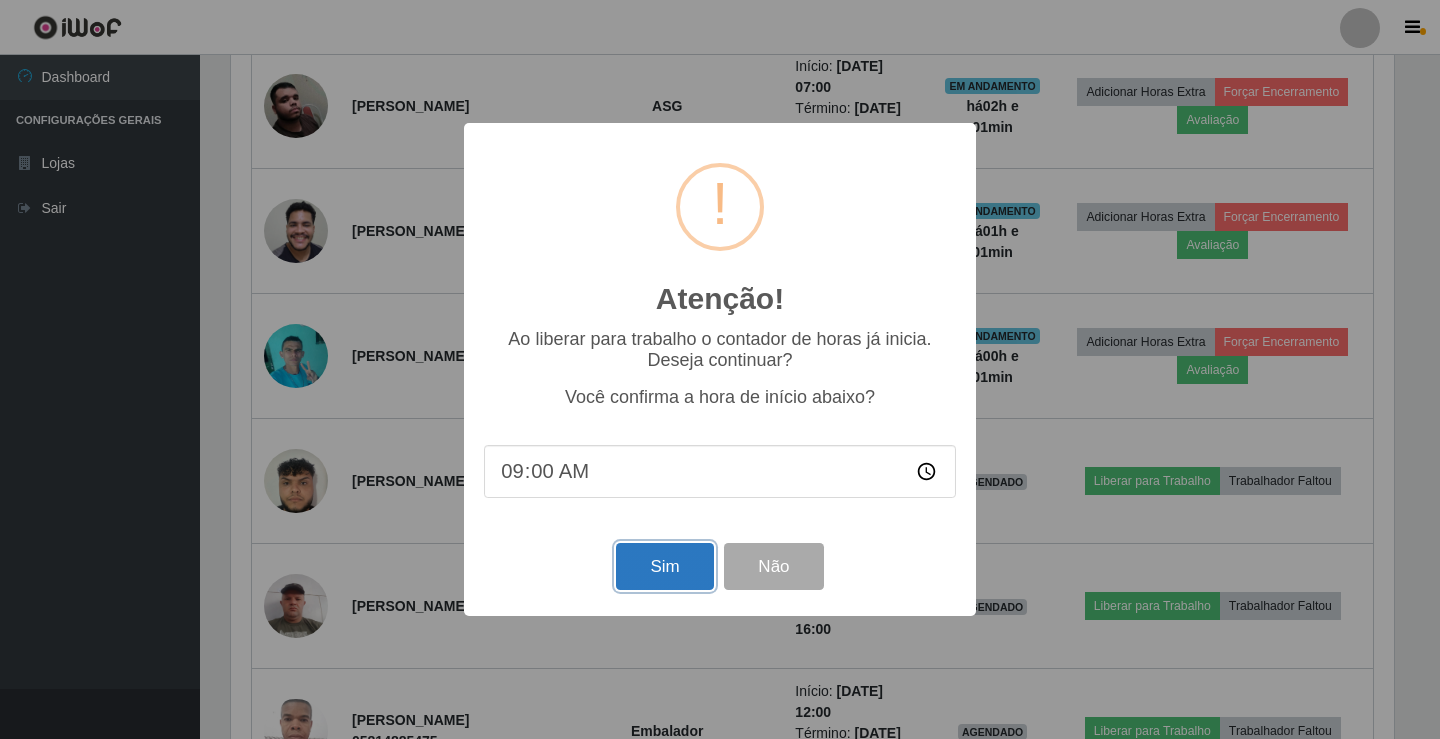 click on "Sim" at bounding box center [664, 566] 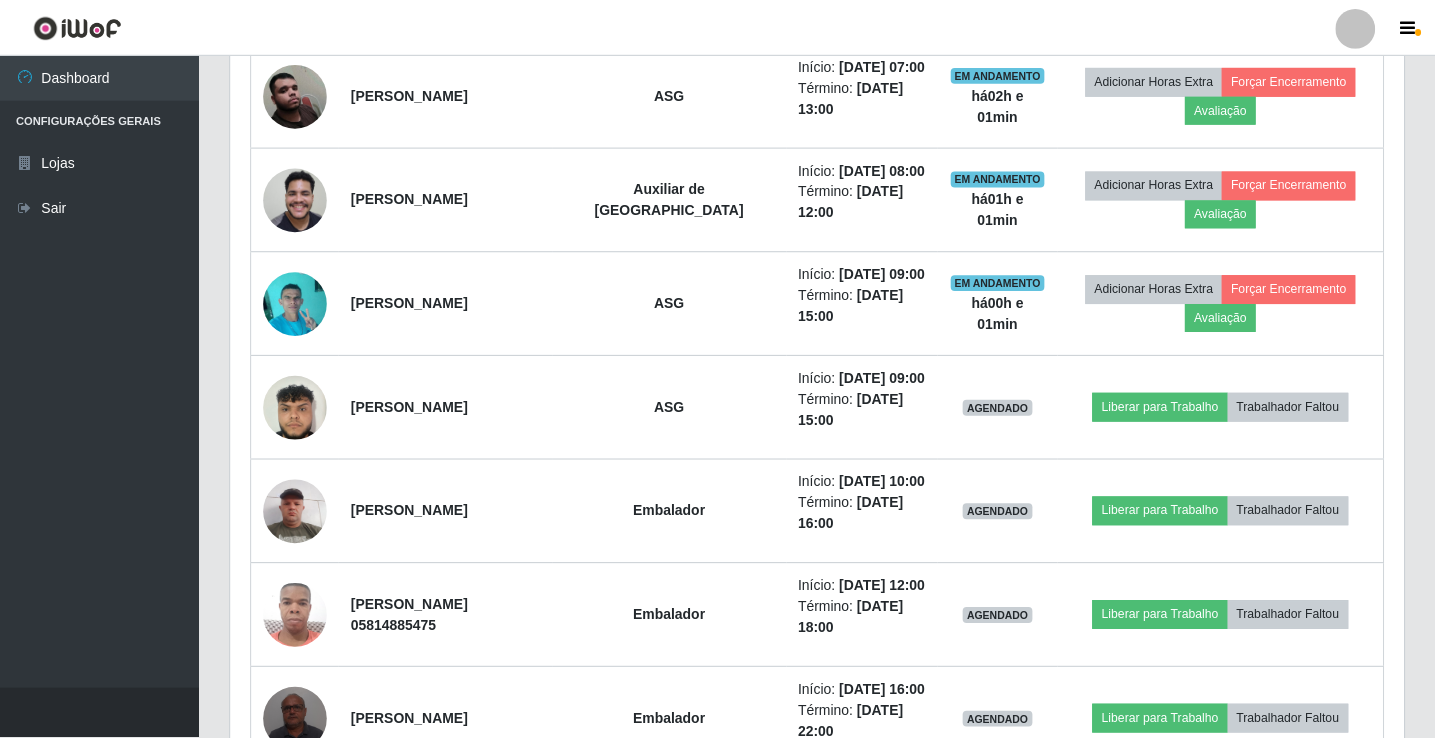 scroll, scrollTop: 999585, scrollLeft: 998827, axis: both 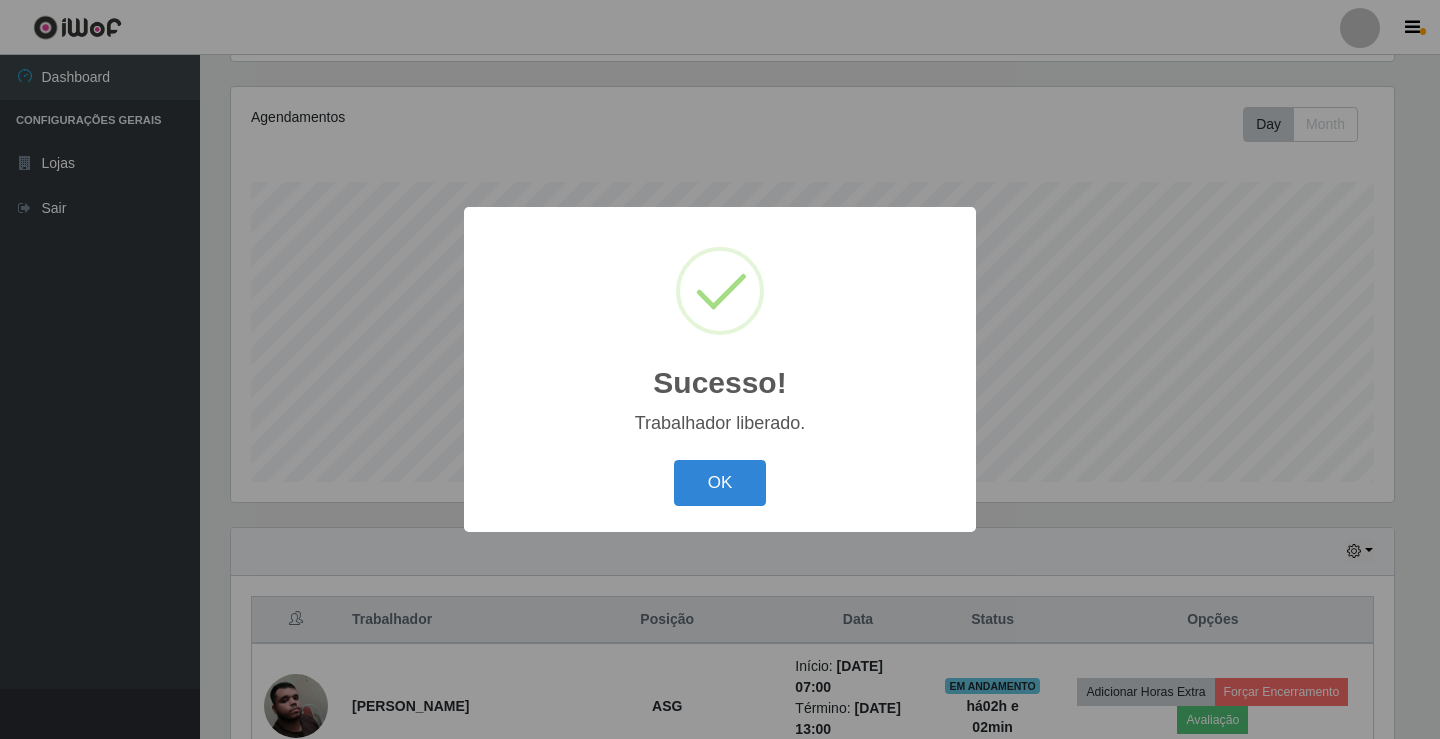 click on "OK Cancel" at bounding box center (720, 482) 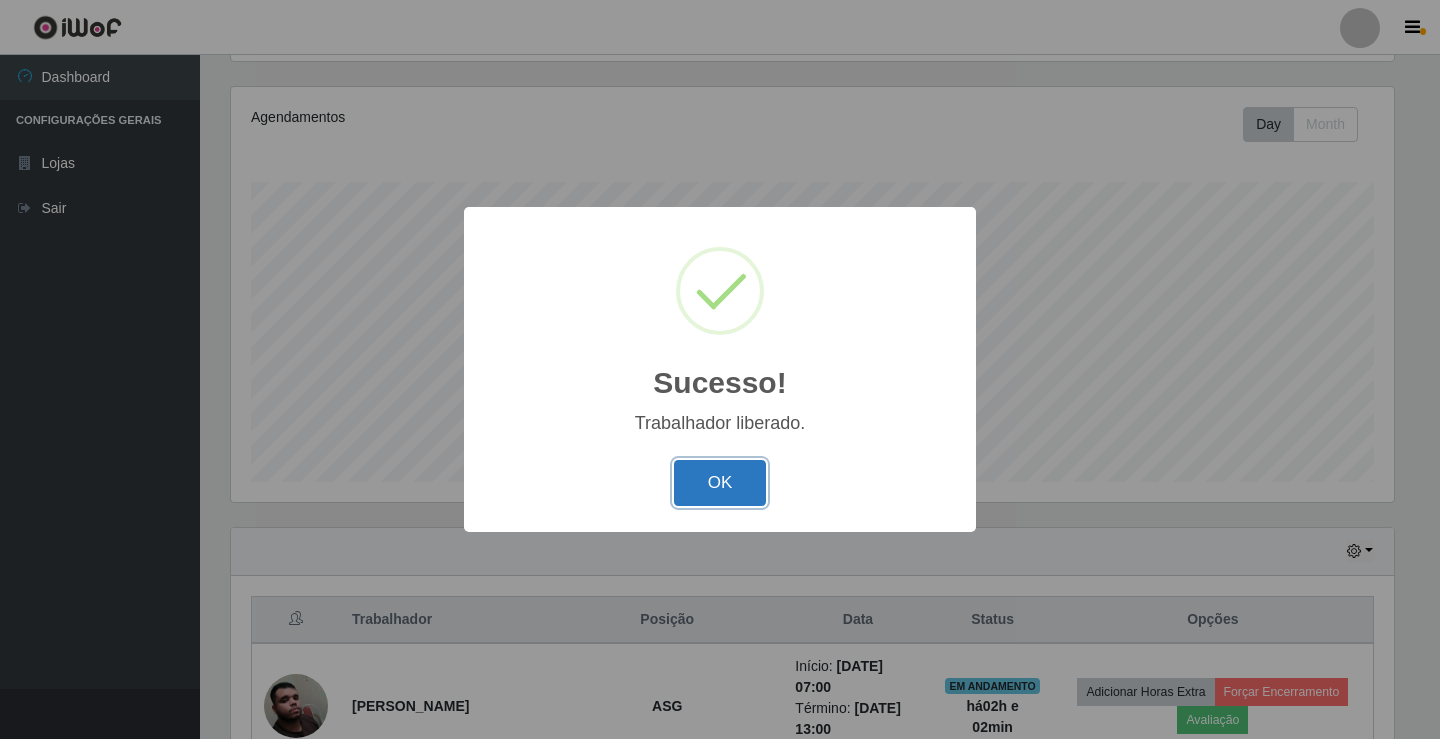 click on "OK" at bounding box center (720, 483) 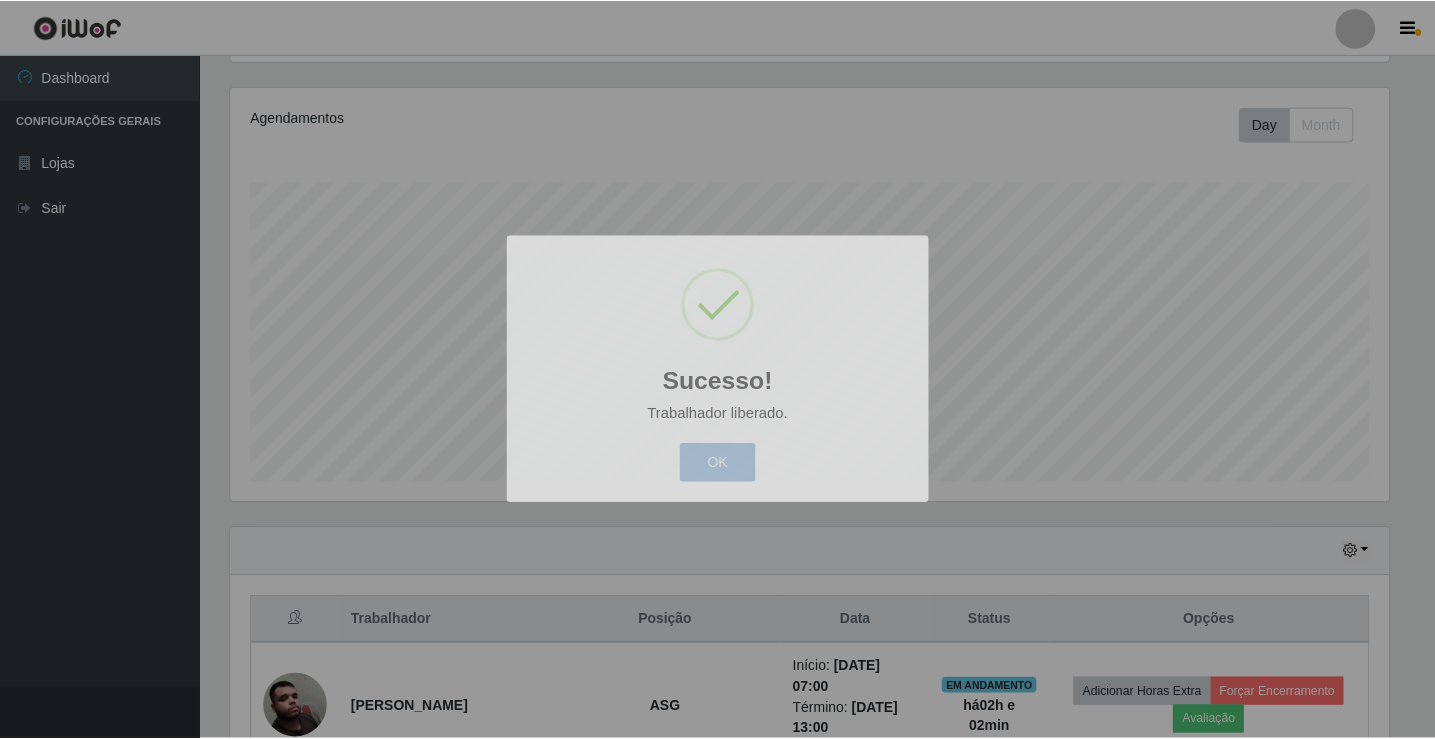 scroll, scrollTop: 999585, scrollLeft: 998827, axis: both 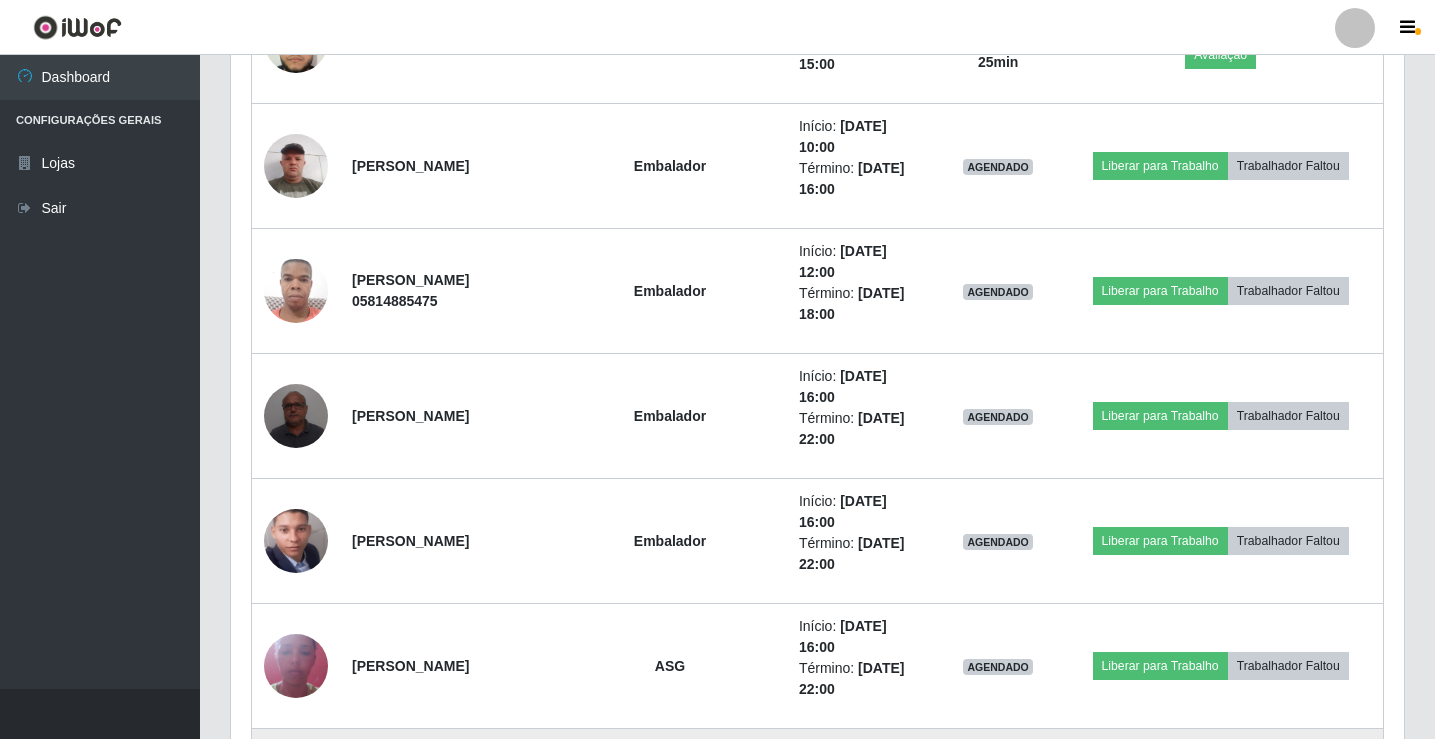 click at bounding box center (296, 791) 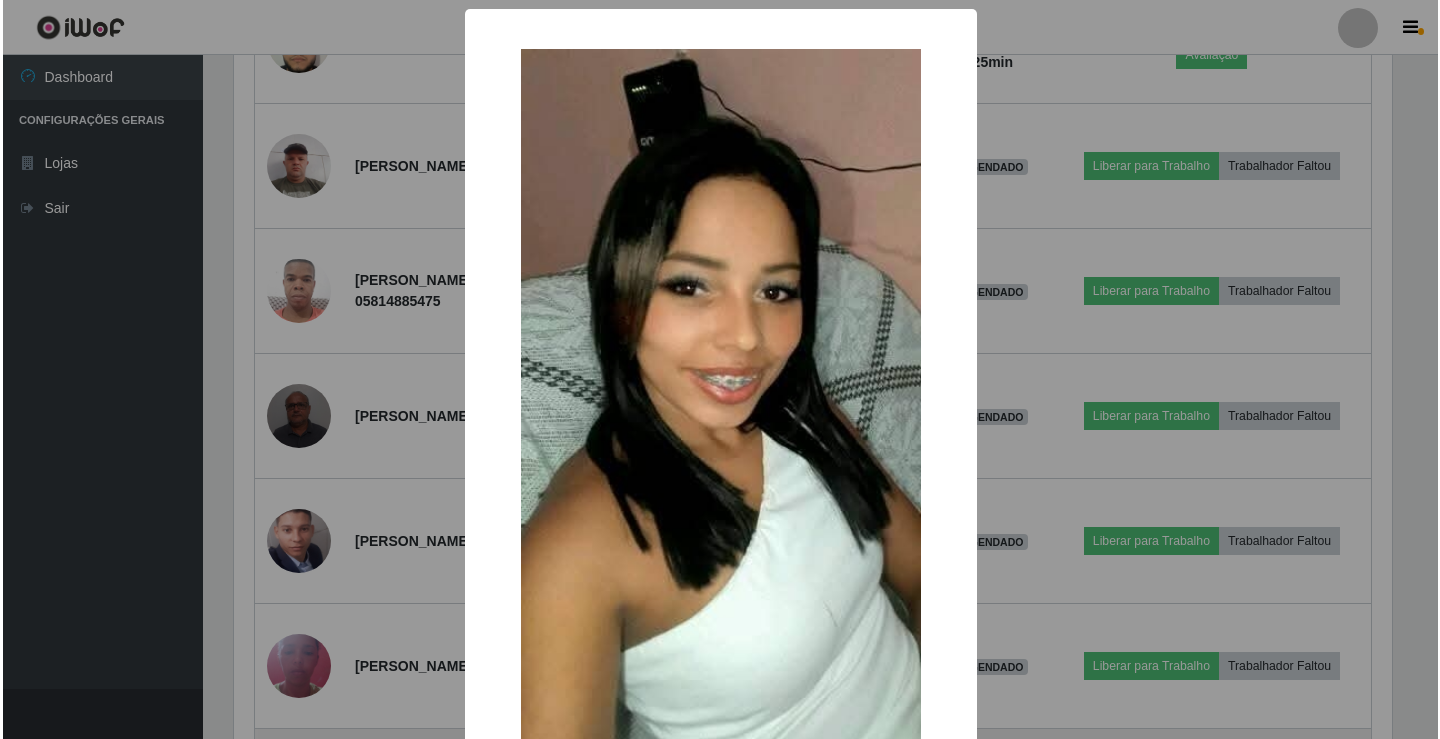 scroll, scrollTop: 999585, scrollLeft: 998837, axis: both 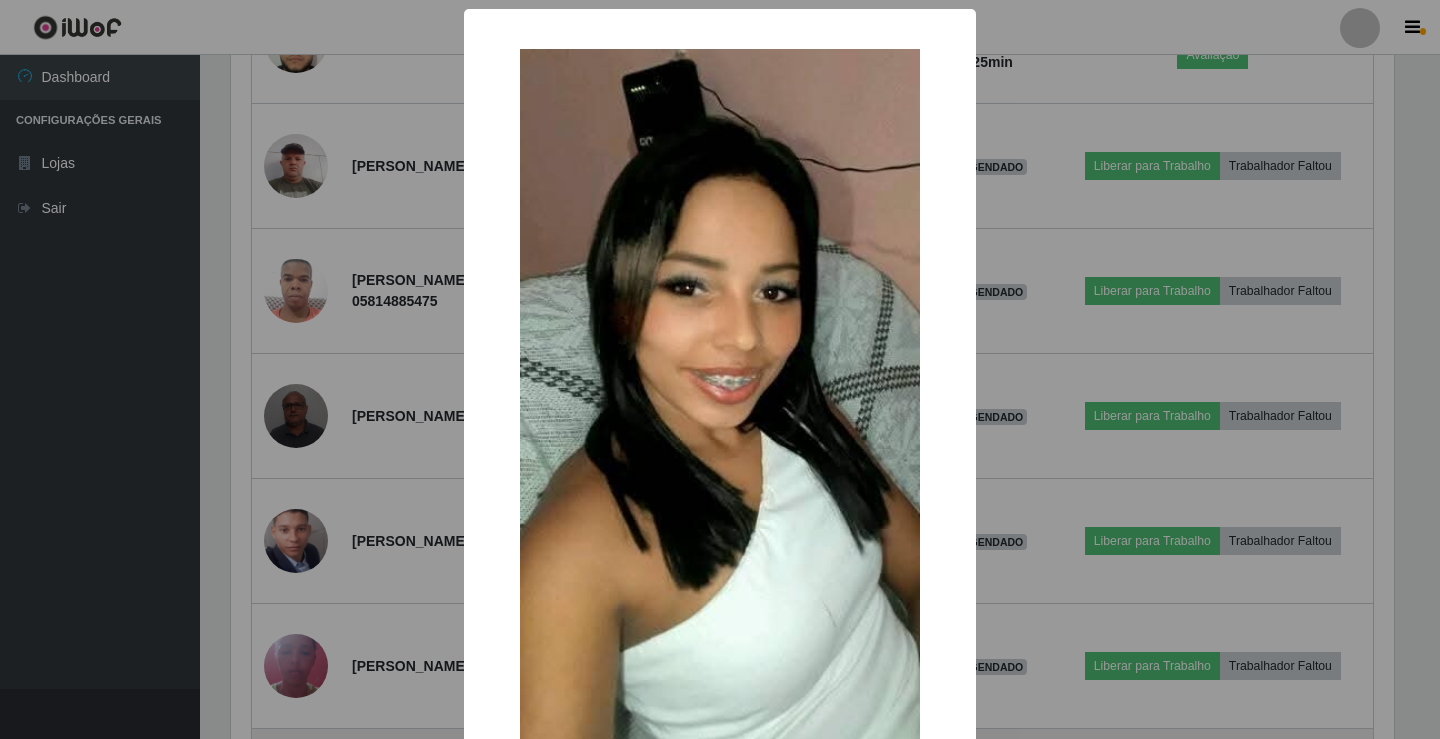 click on "× OK Cancel" at bounding box center [720, 369] 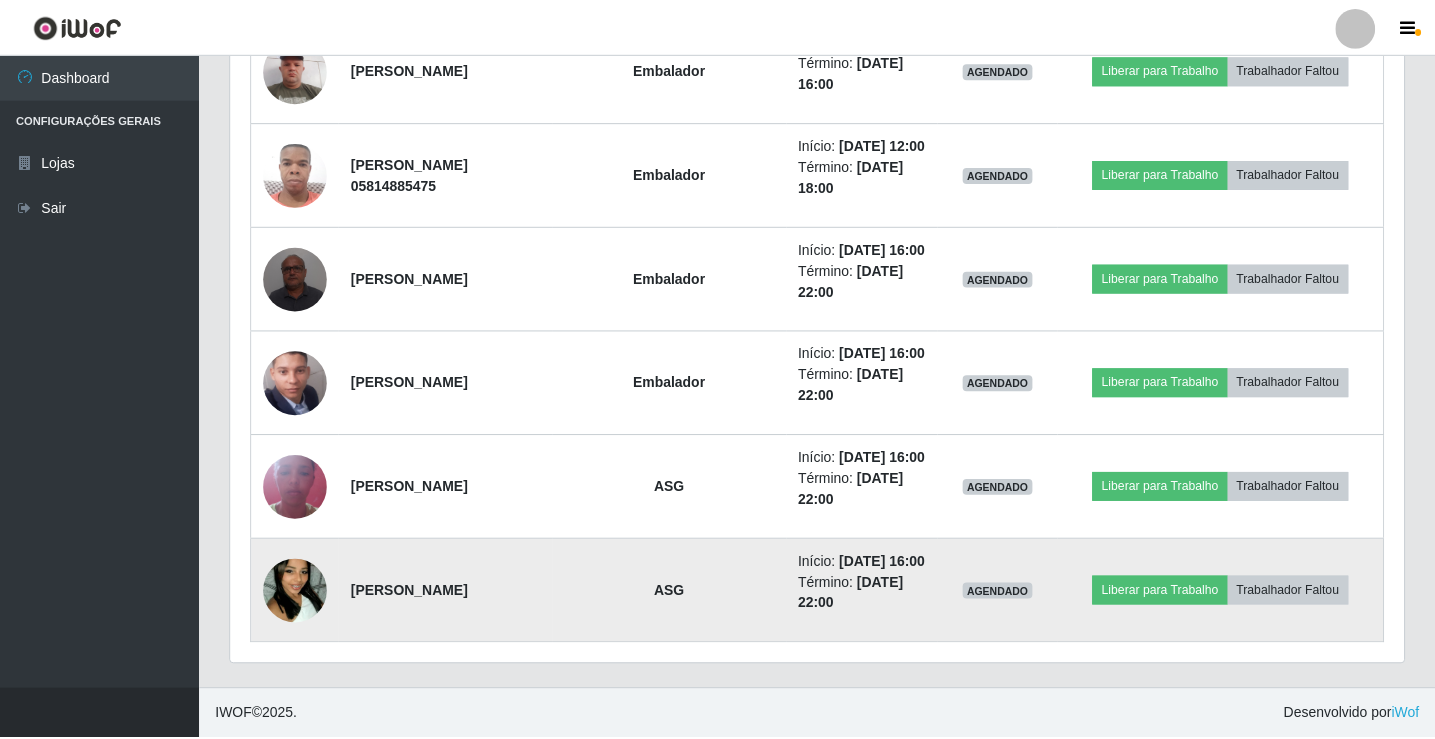 scroll, scrollTop: 999585, scrollLeft: 998827, axis: both 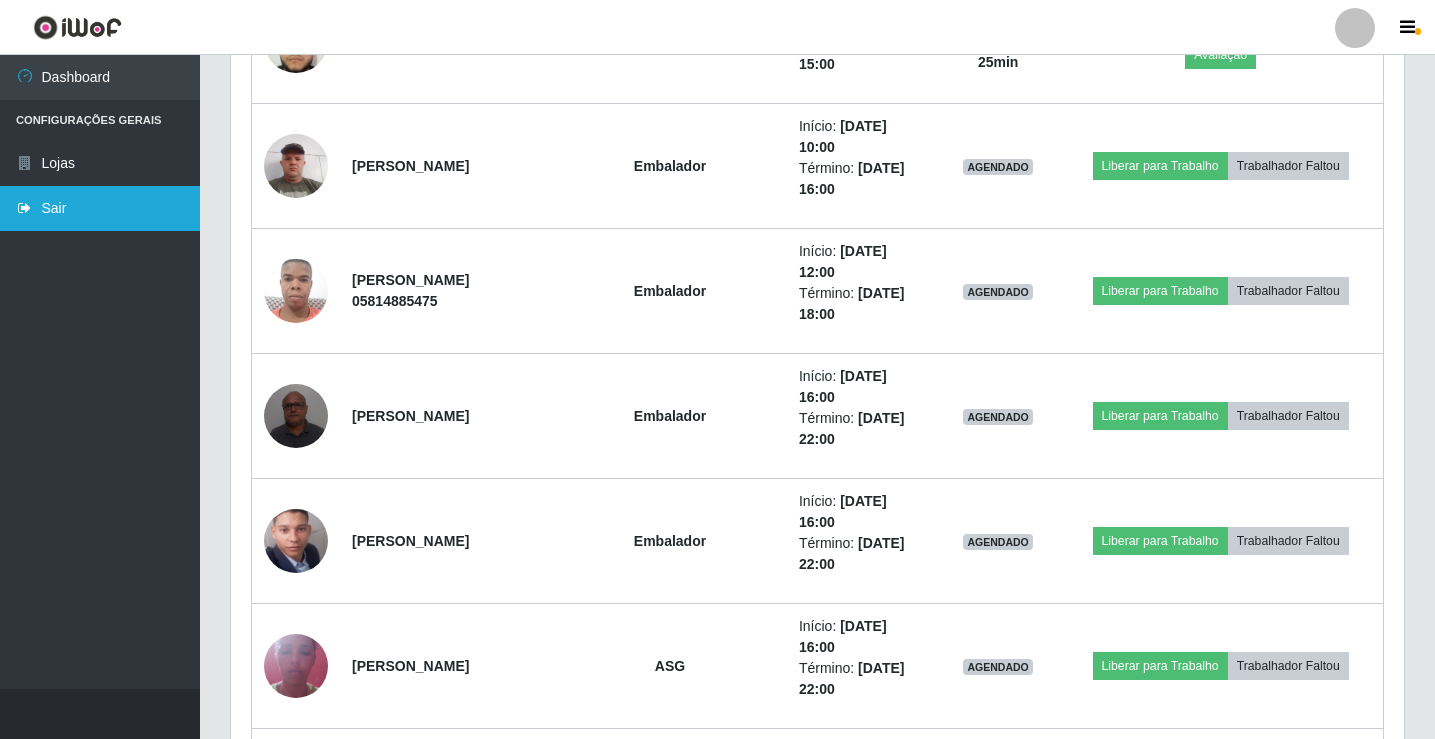 click on "Sair" at bounding box center [100, 208] 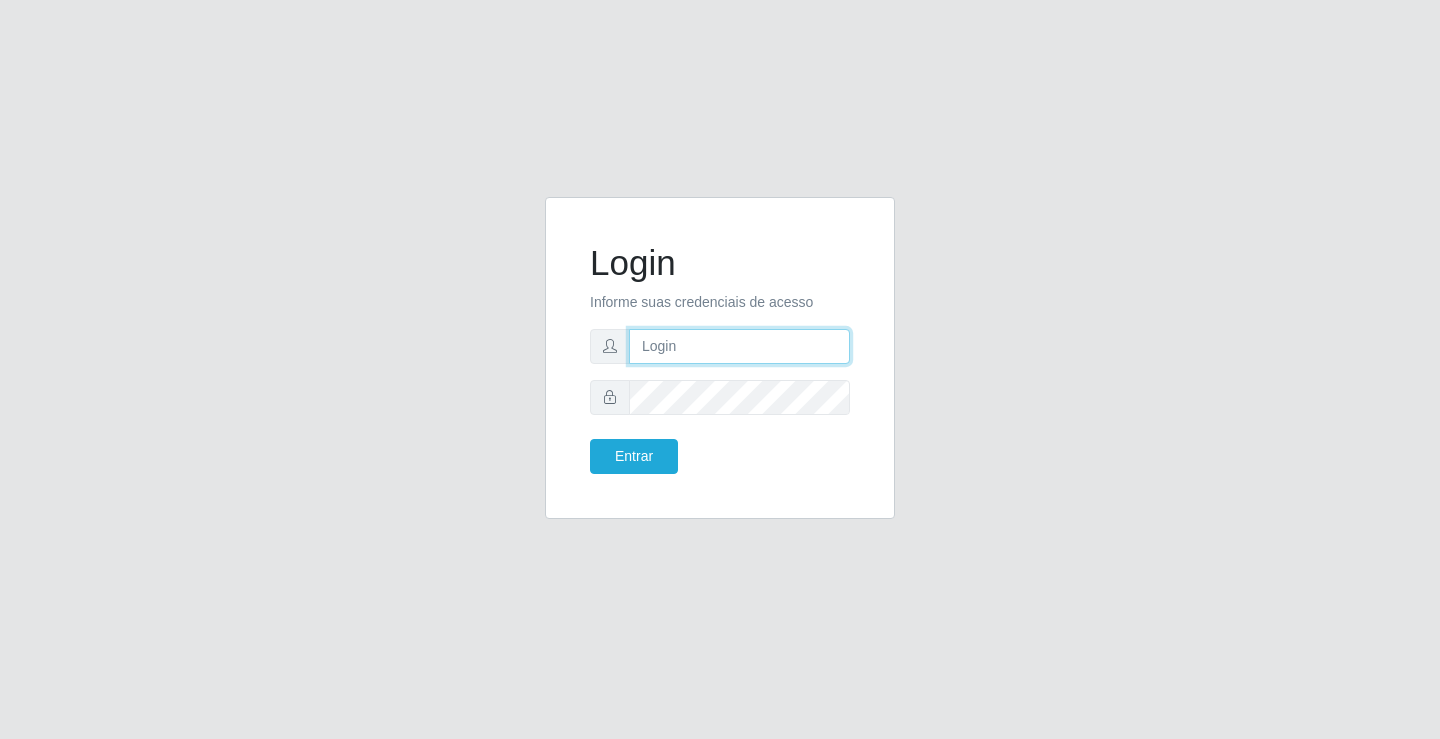 click at bounding box center (739, 346) 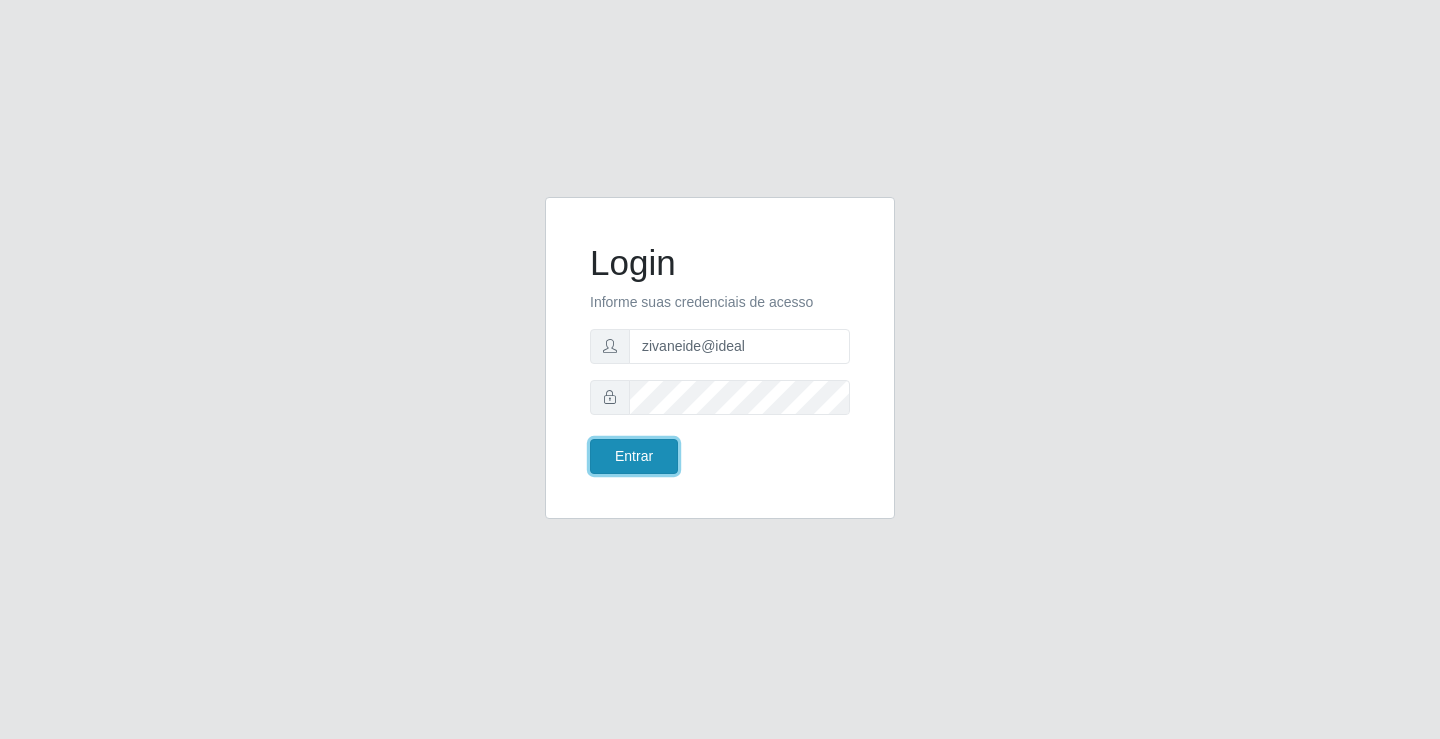 click on "Entrar" at bounding box center (634, 456) 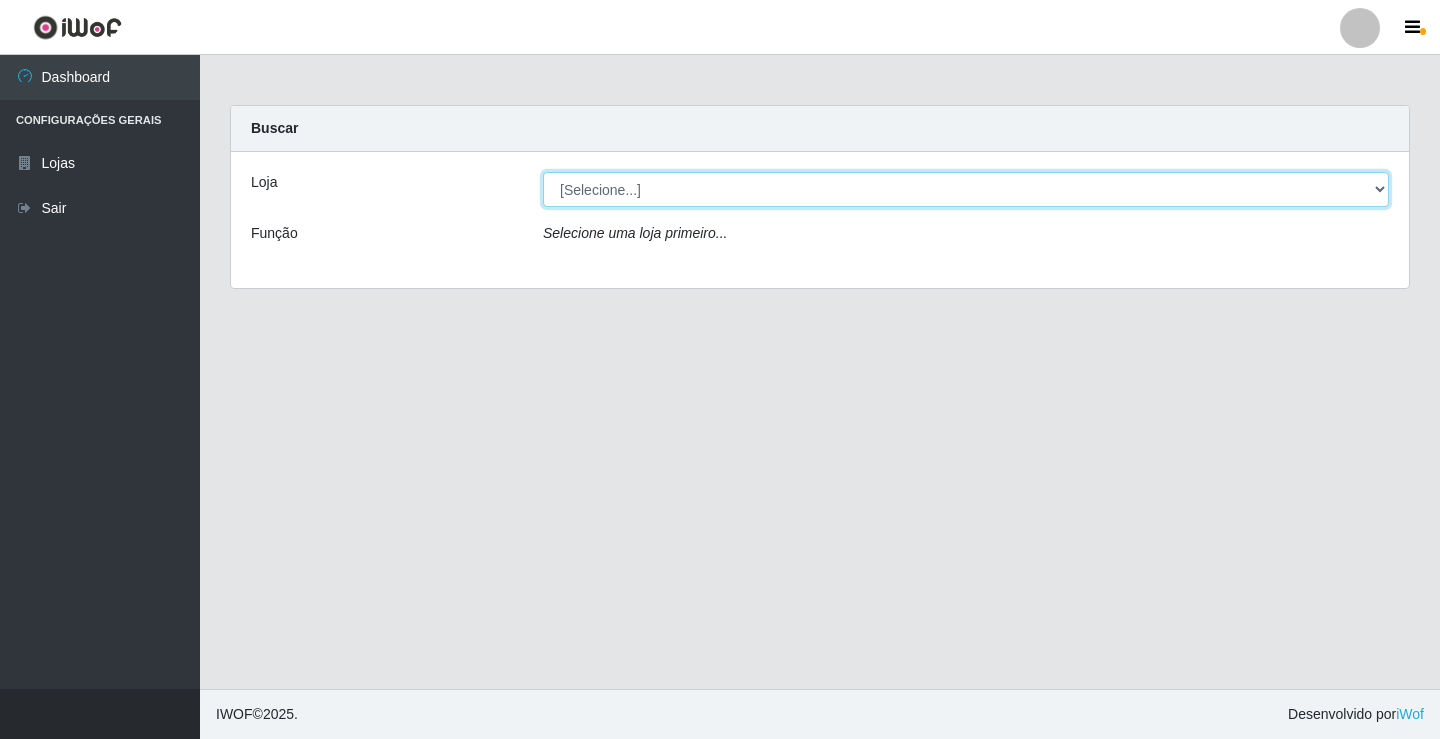 click on "[Selecione...] Ideal - Conceição" at bounding box center [966, 189] 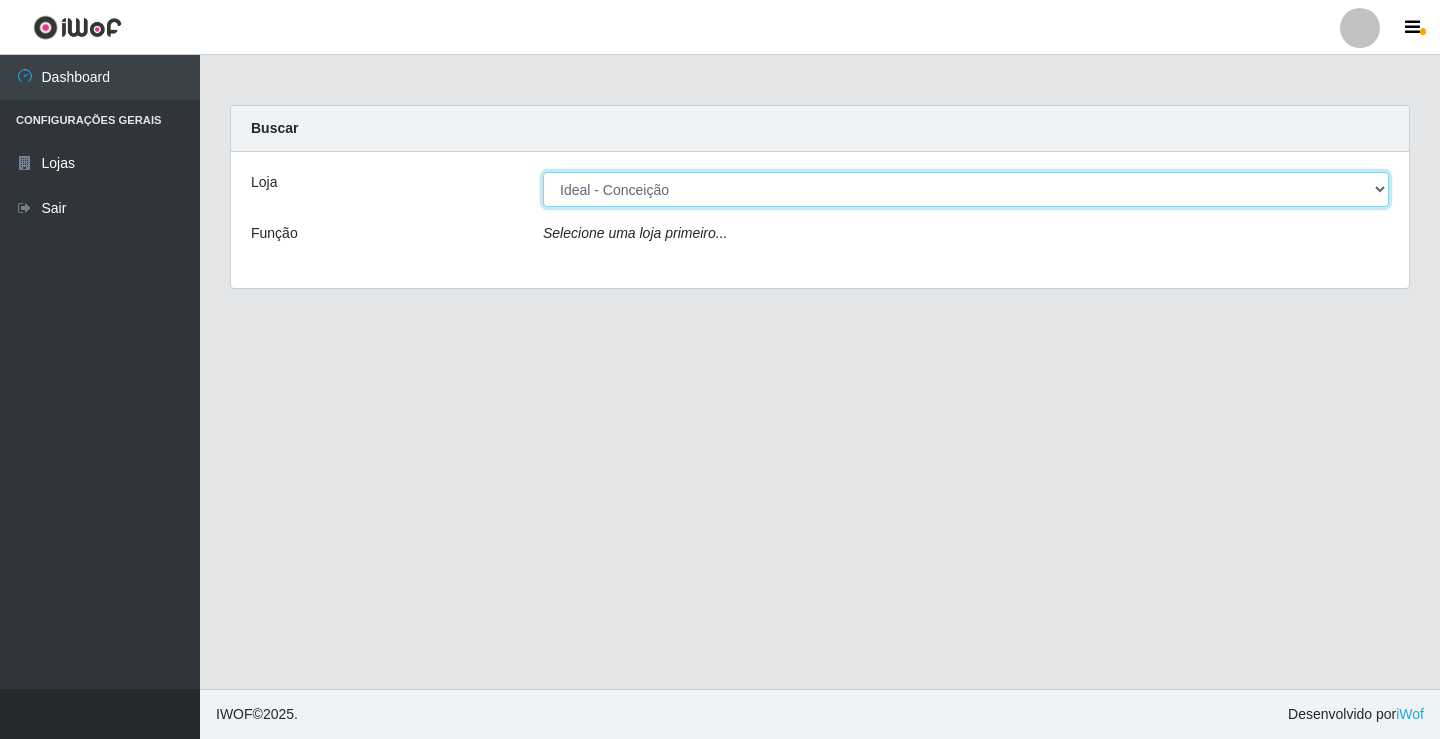 click on "[Selecione...] Ideal - Conceição" at bounding box center [966, 189] 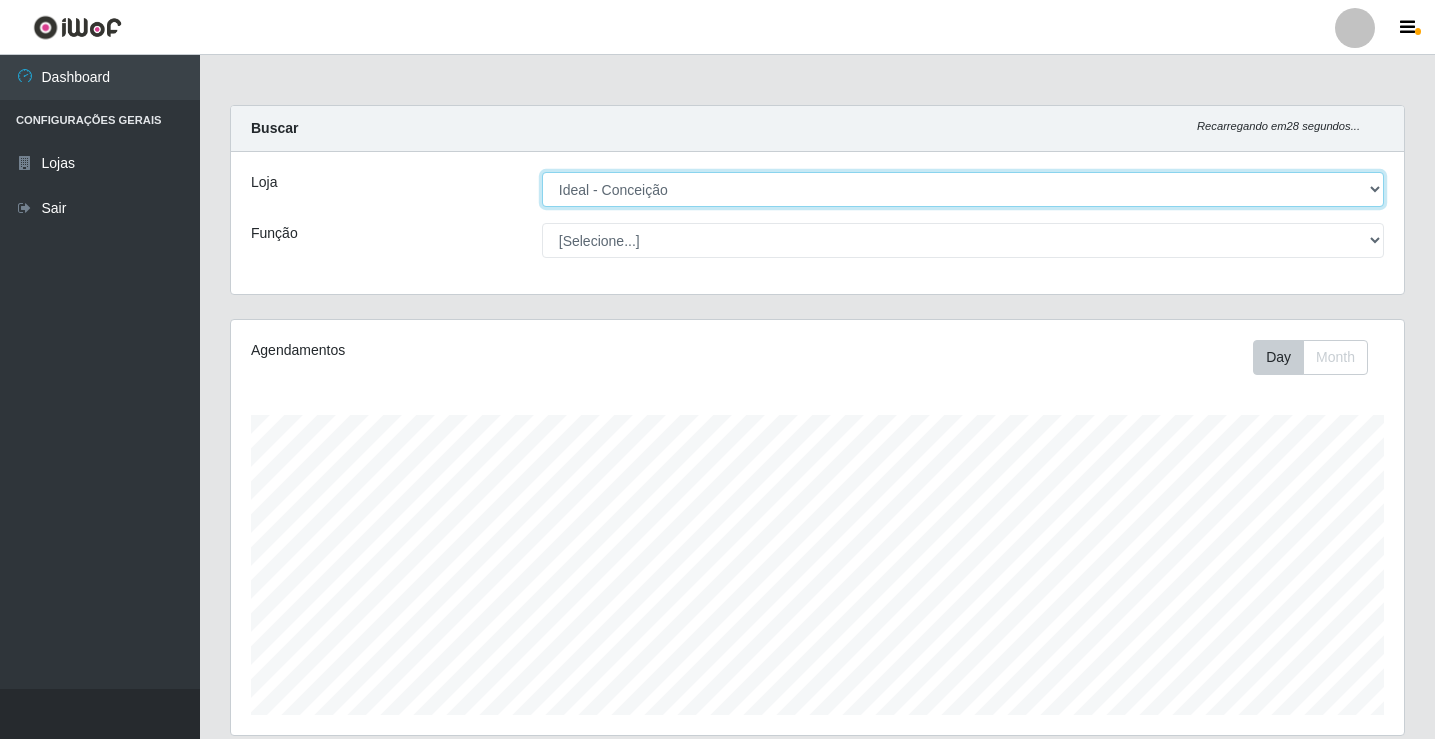 scroll, scrollTop: 999585, scrollLeft: 998827, axis: both 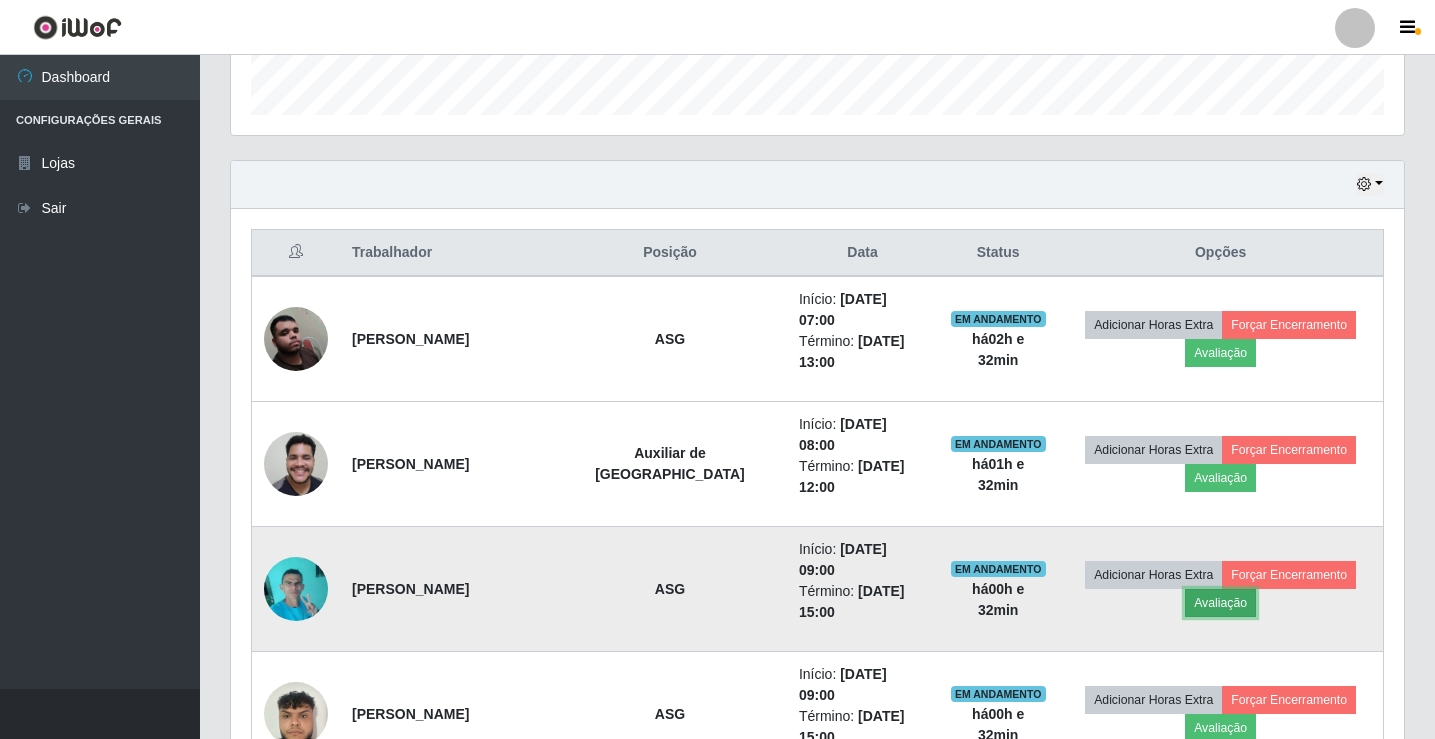 click on "Avaliação" at bounding box center [1220, 603] 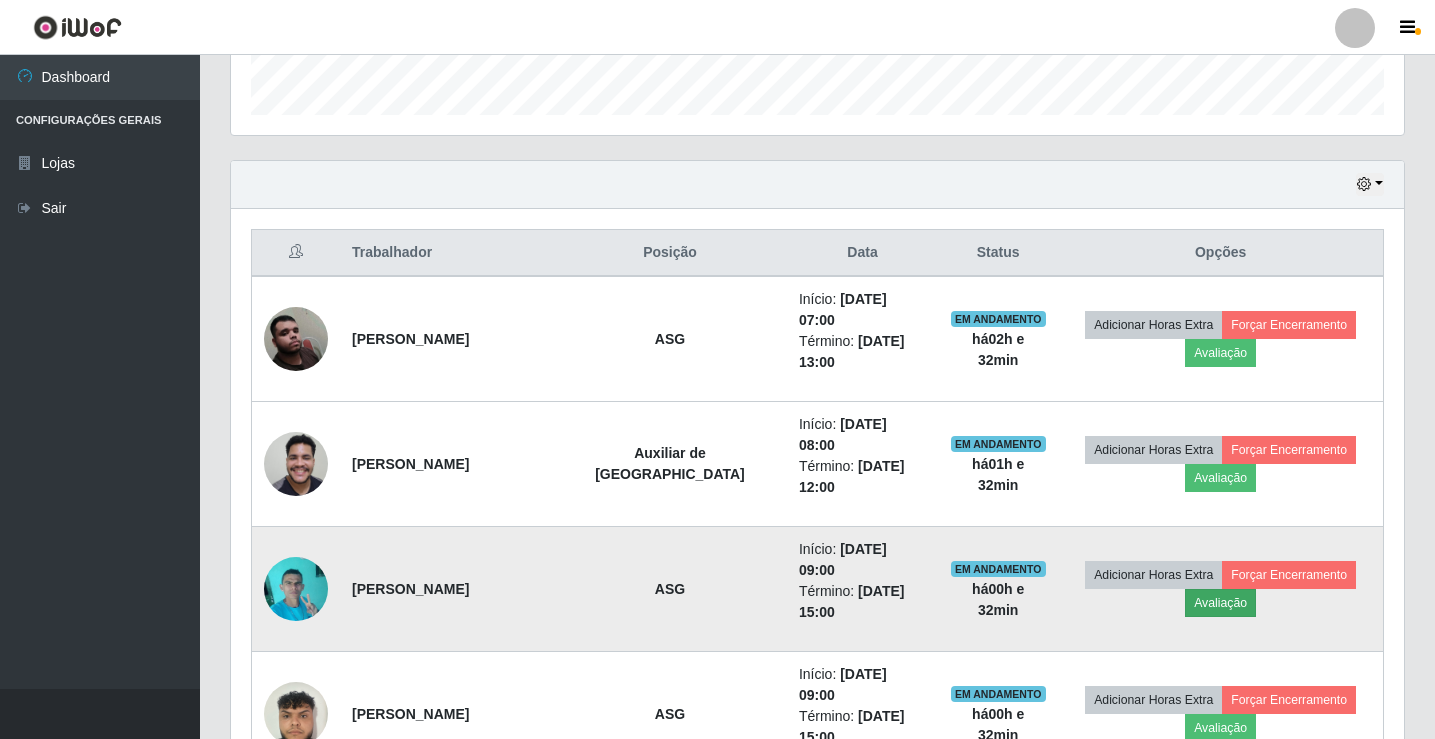 scroll, scrollTop: 999585, scrollLeft: 998837, axis: both 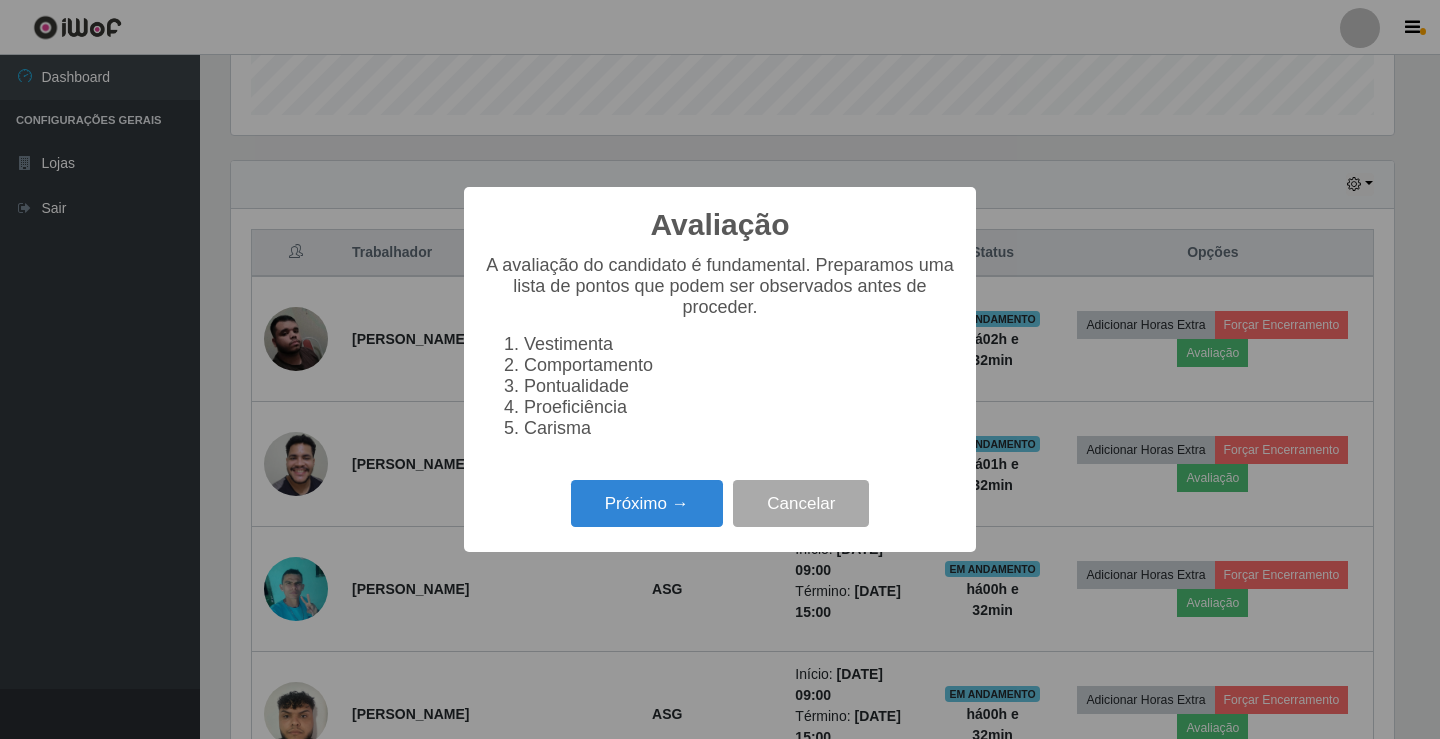 click on "Próximo → Cancelar" at bounding box center [720, 503] 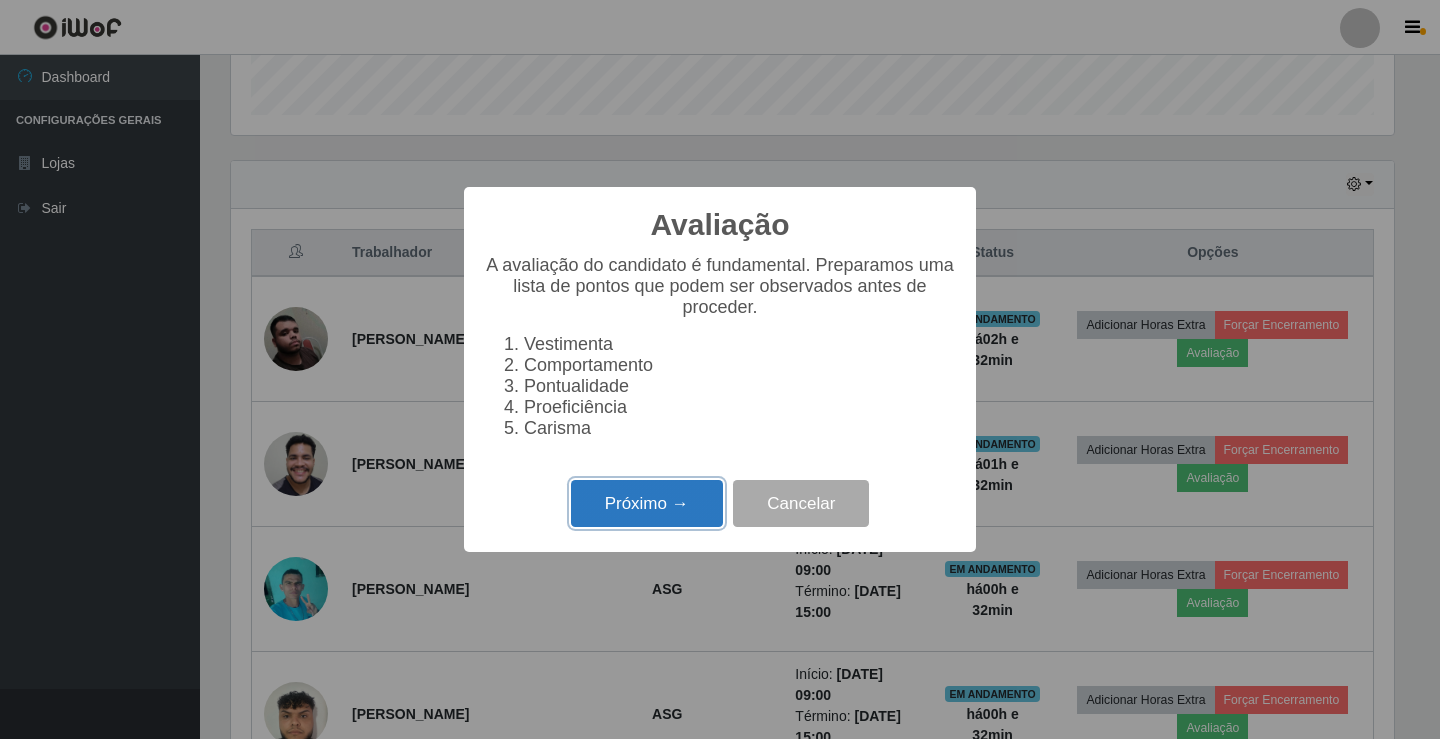 click on "Próximo →" at bounding box center (647, 503) 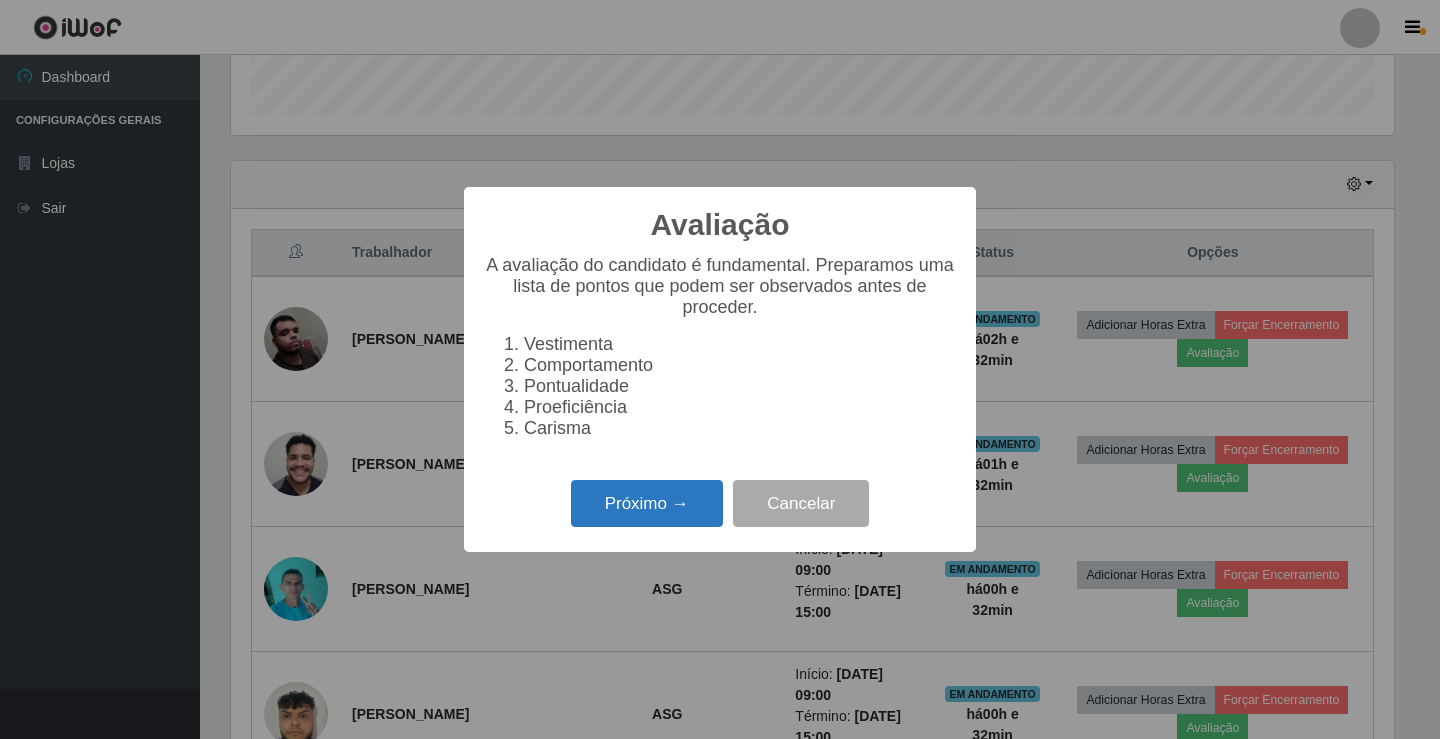 scroll, scrollTop: 999585, scrollLeft: 998837, axis: both 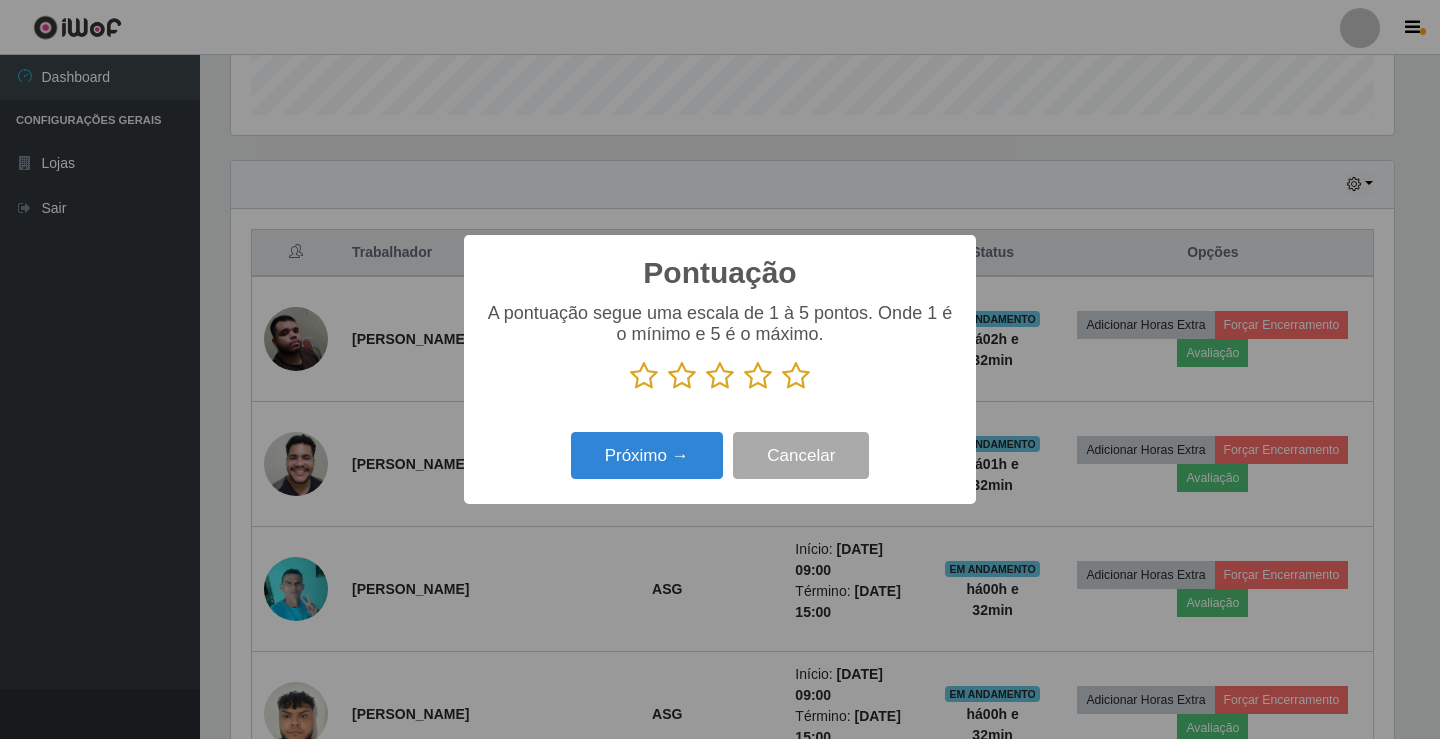 click at bounding box center (796, 376) 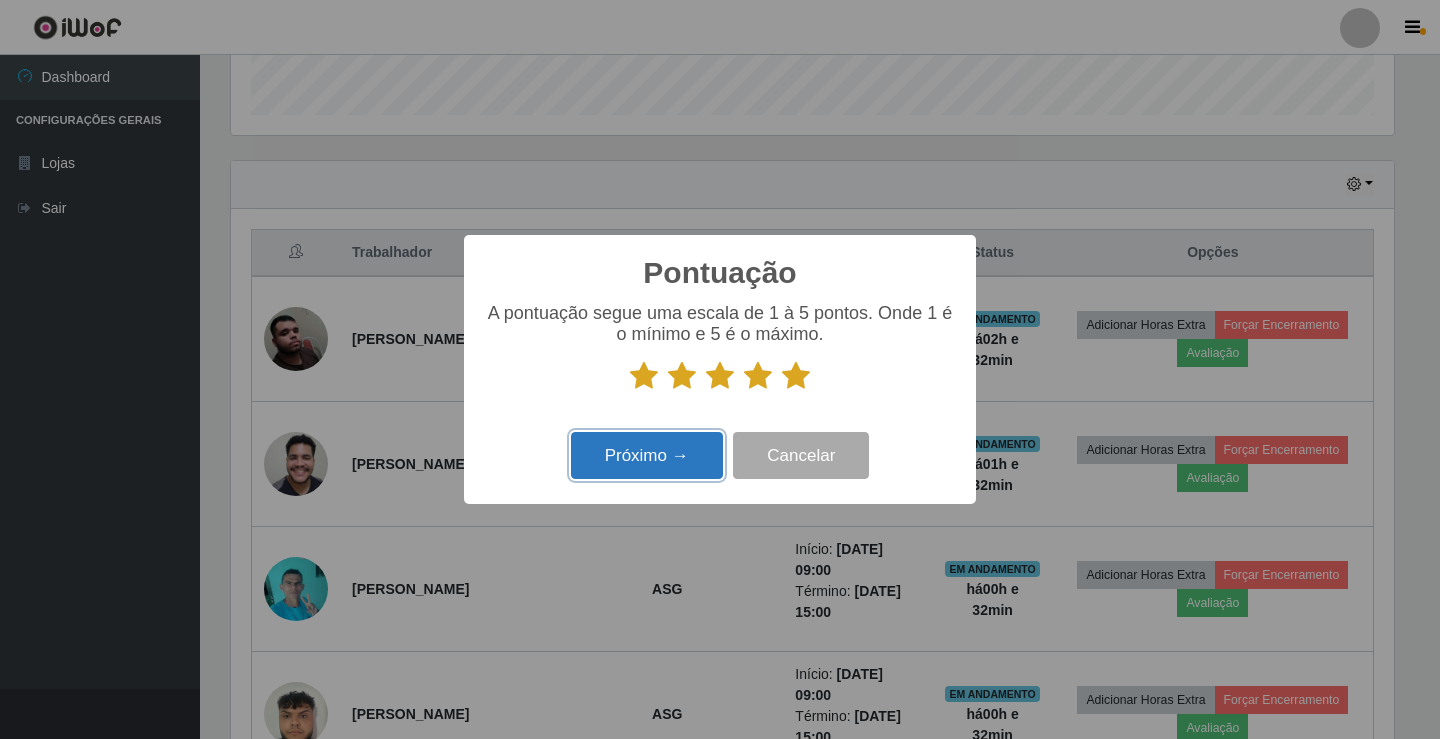 click on "Próximo →" at bounding box center (647, 455) 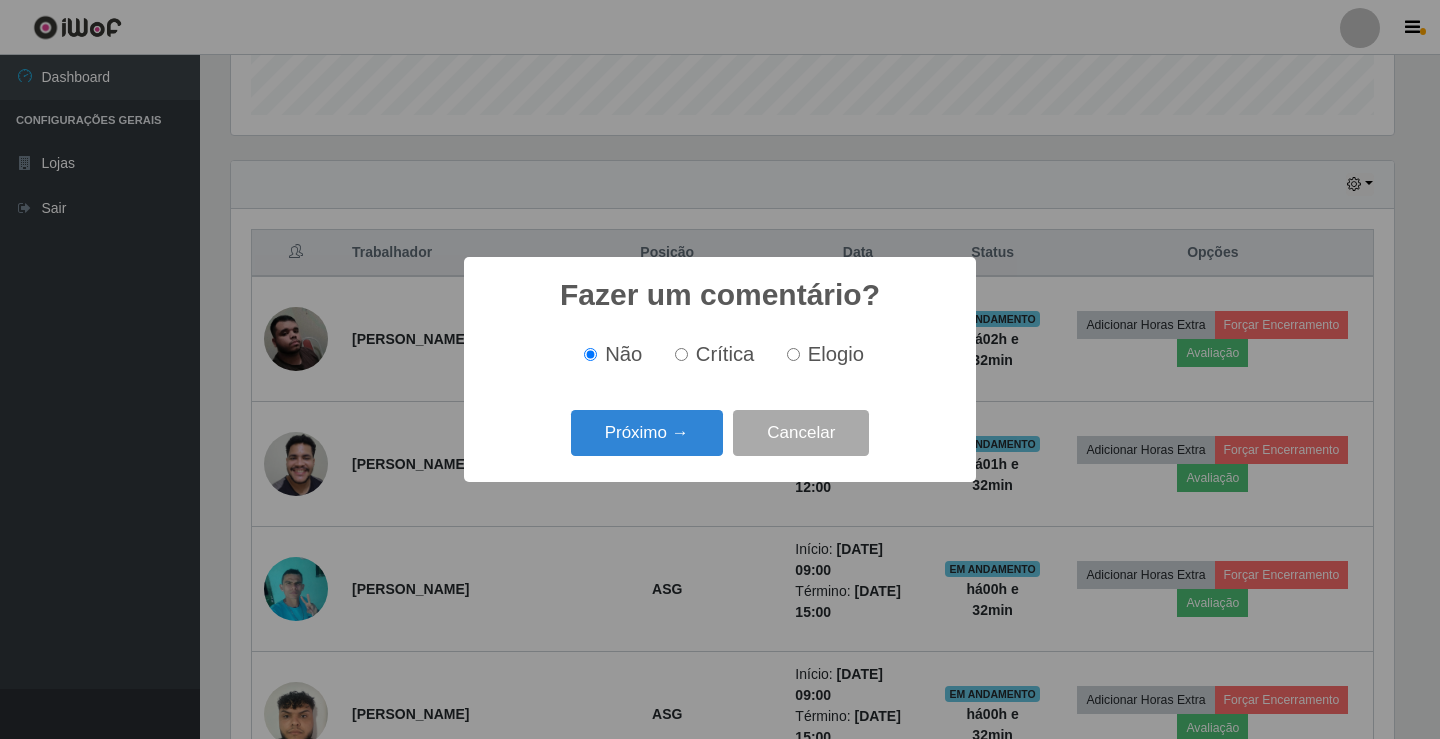 scroll, scrollTop: 999585, scrollLeft: 998837, axis: both 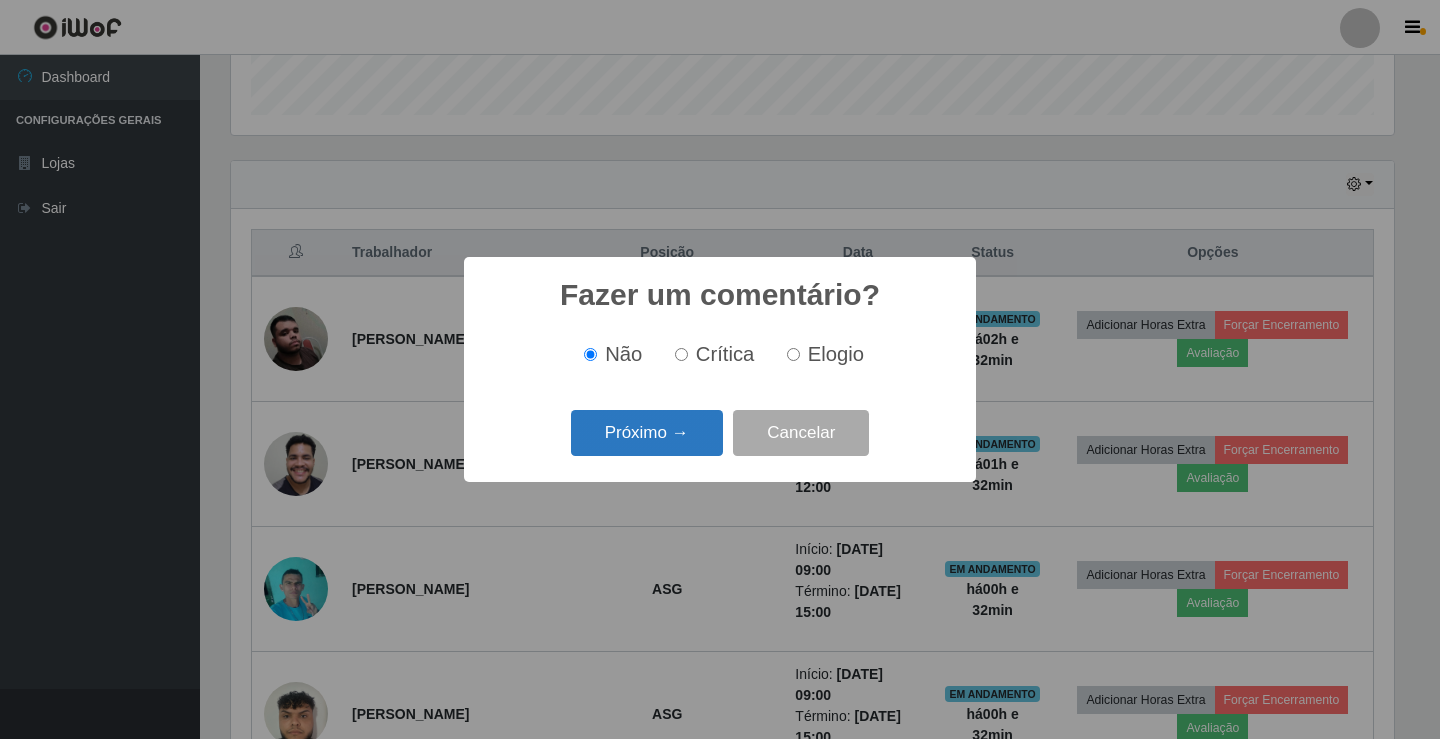 click on "Próximo →" at bounding box center (647, 433) 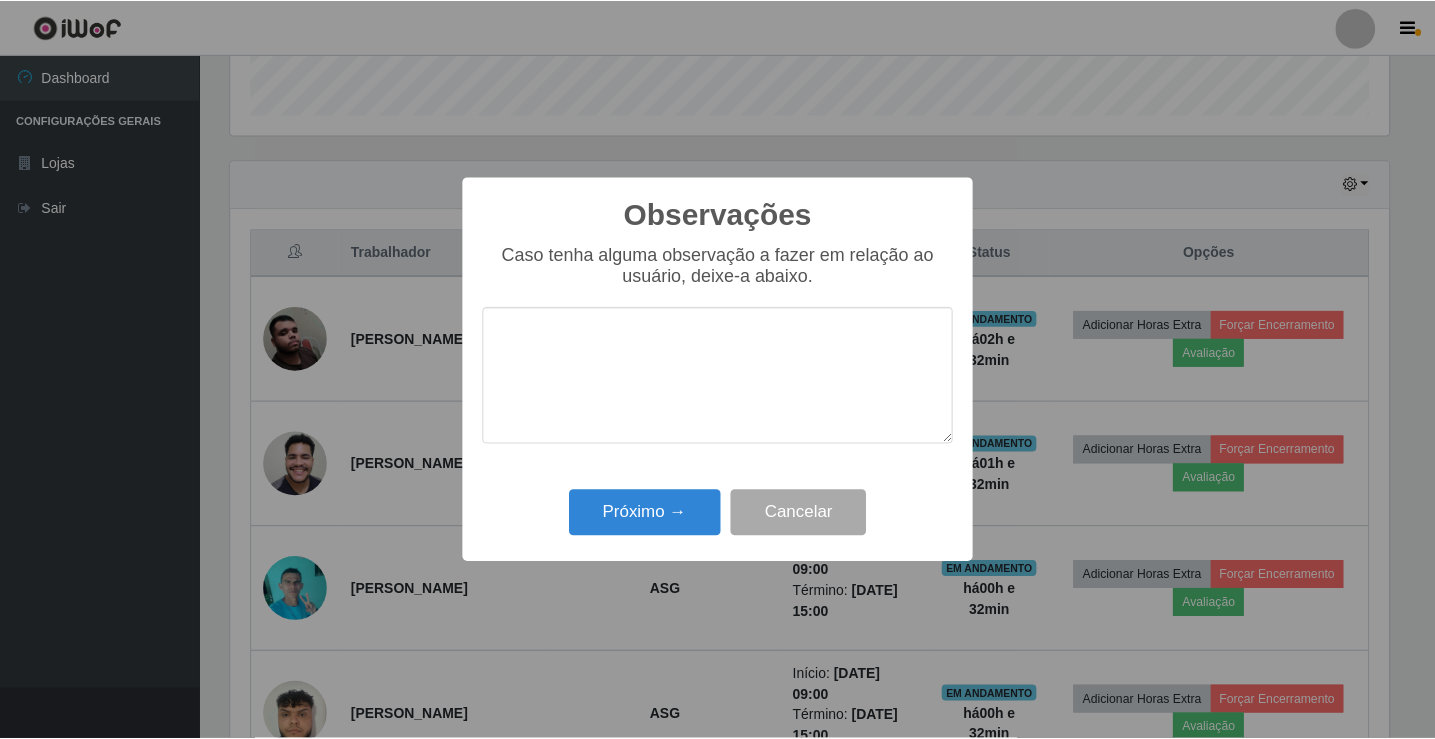 scroll, scrollTop: 999585, scrollLeft: 998837, axis: both 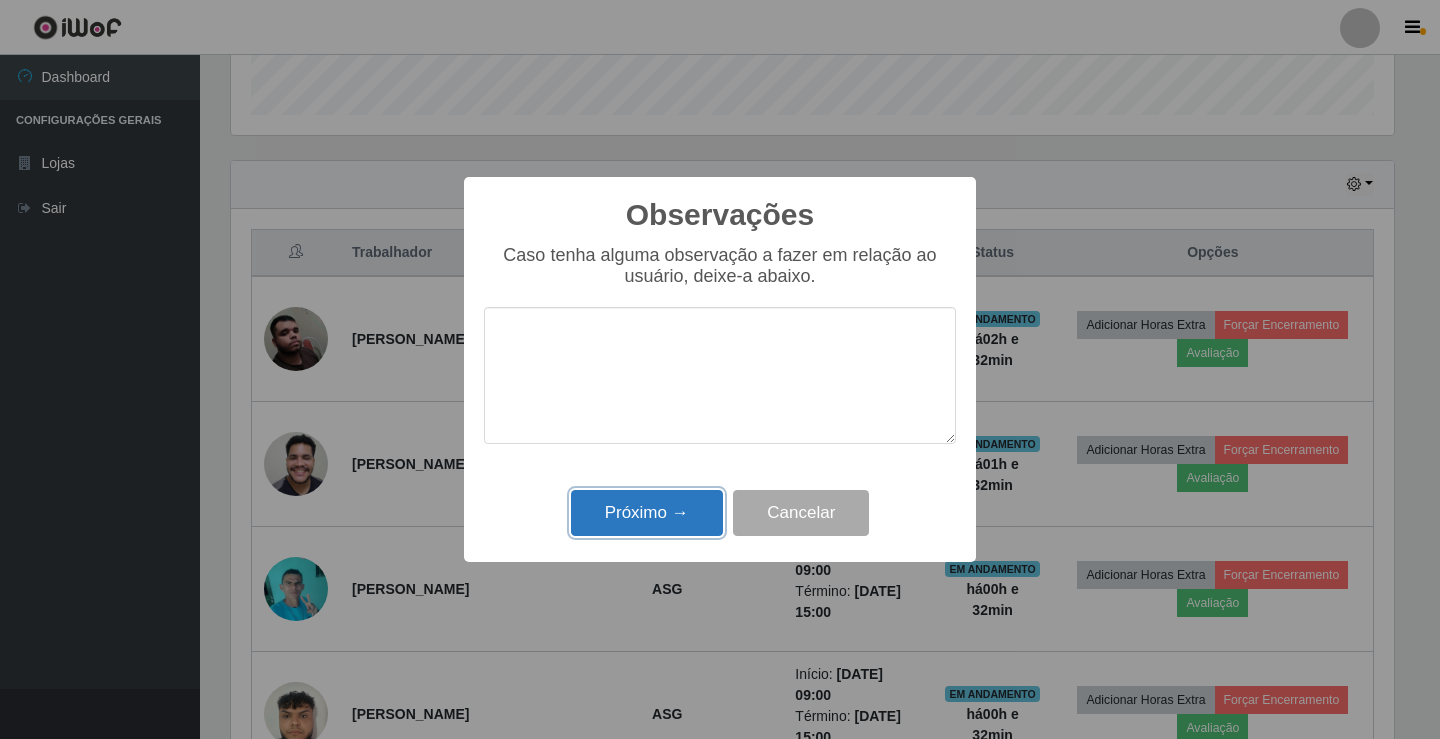 click on "Próximo →" at bounding box center (647, 513) 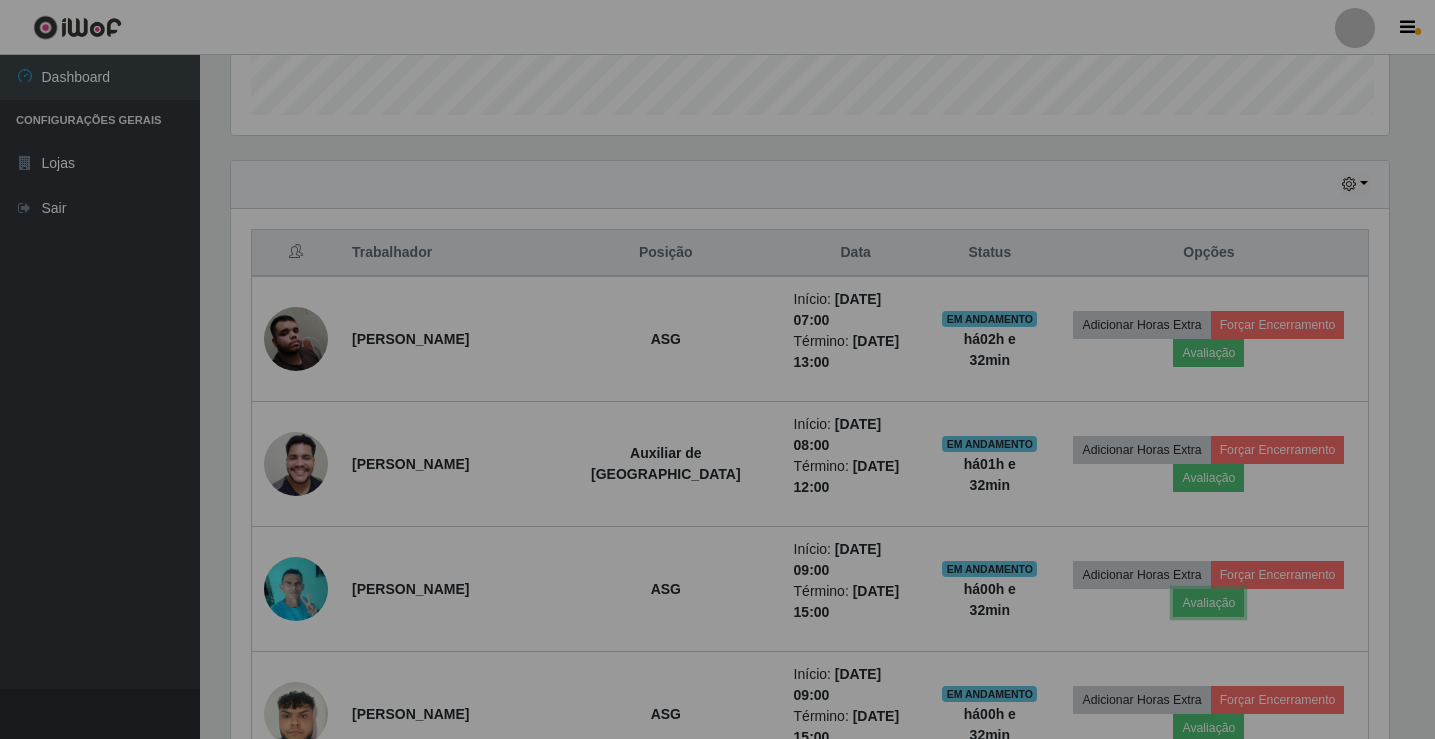 scroll, scrollTop: 999585, scrollLeft: 998827, axis: both 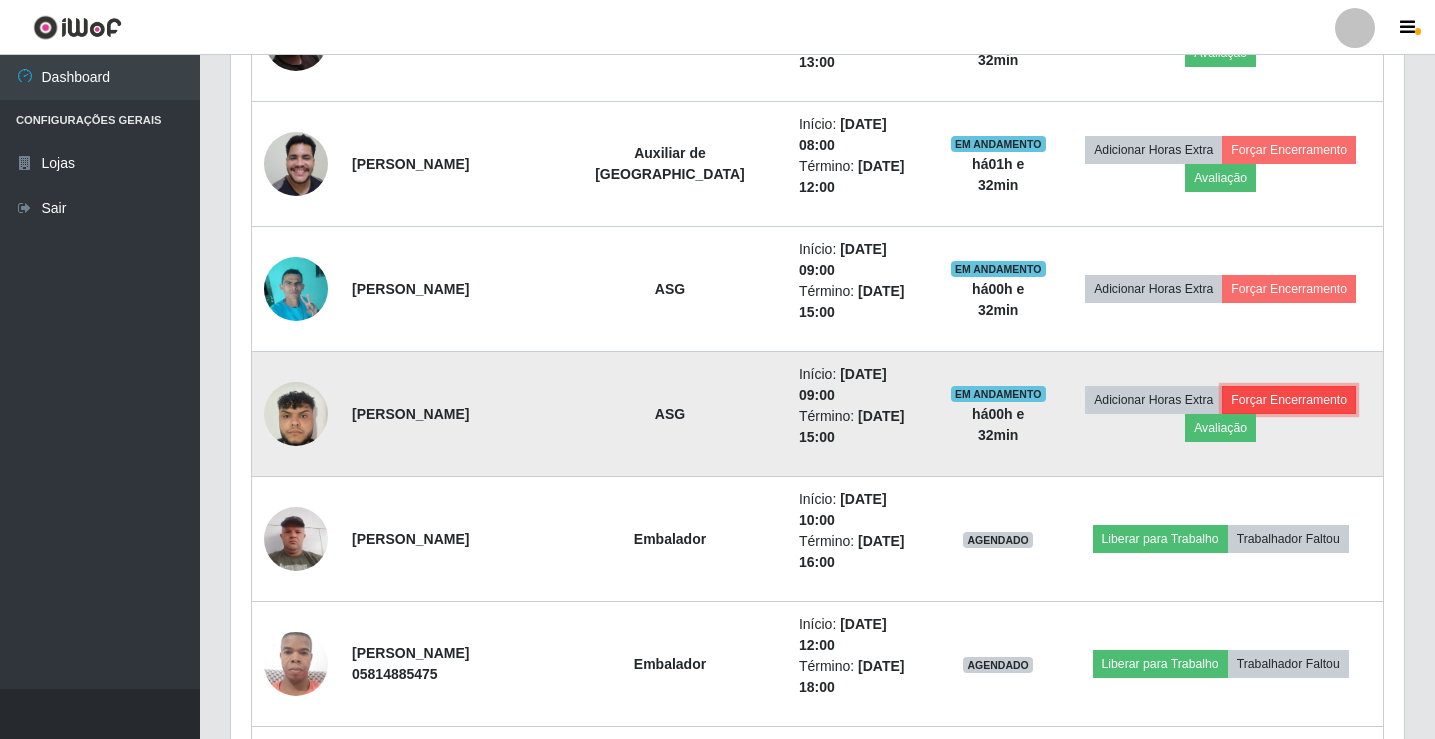 click on "Forçar Encerramento" at bounding box center (1289, 400) 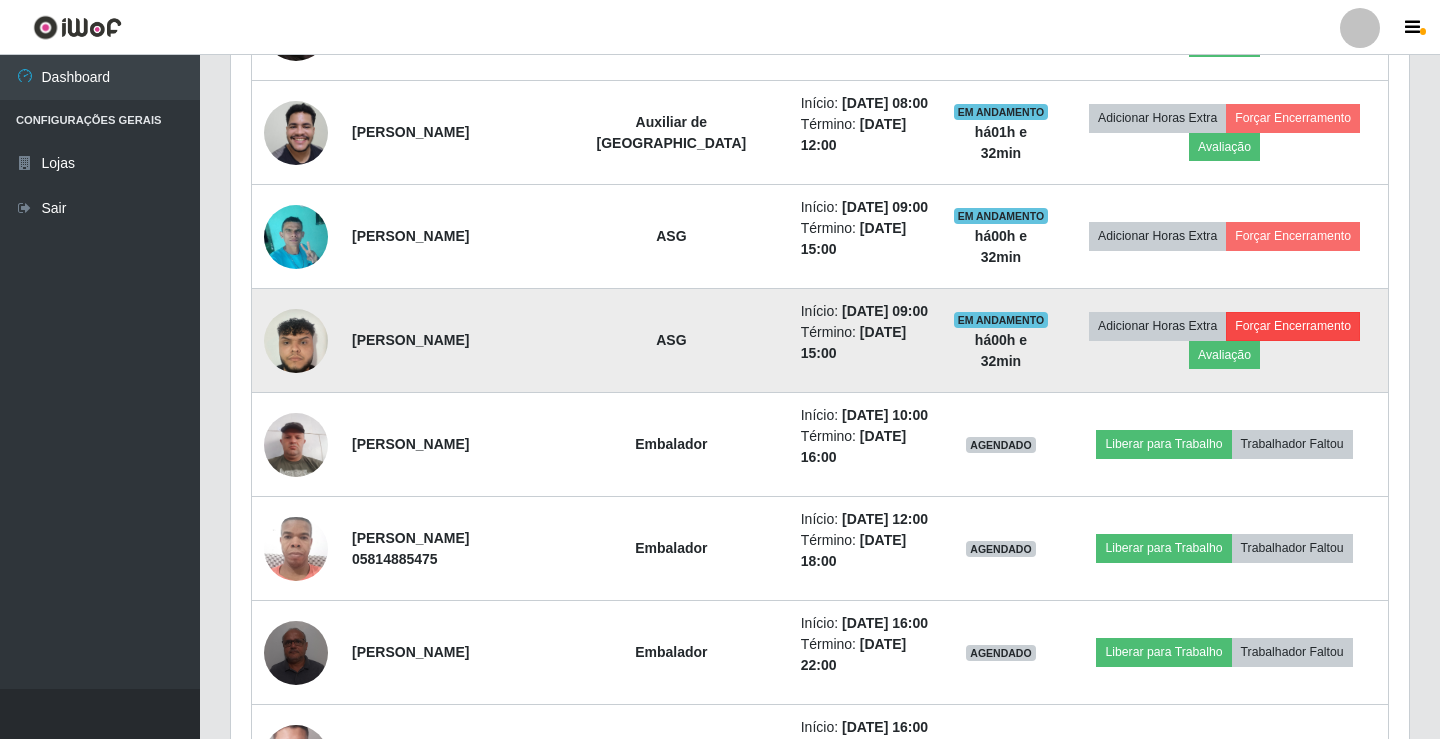 scroll, scrollTop: 999585, scrollLeft: 998837, axis: both 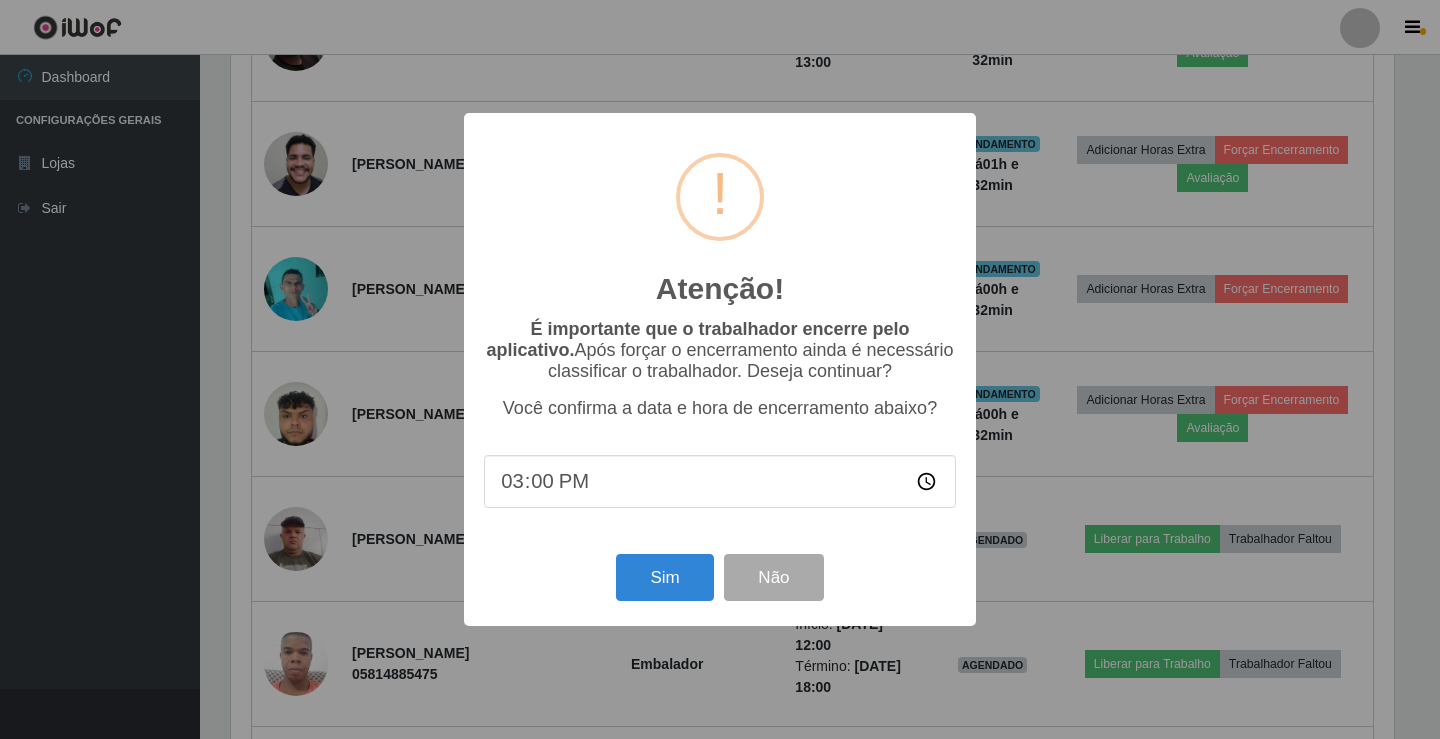 click on "15:00" at bounding box center [720, 481] 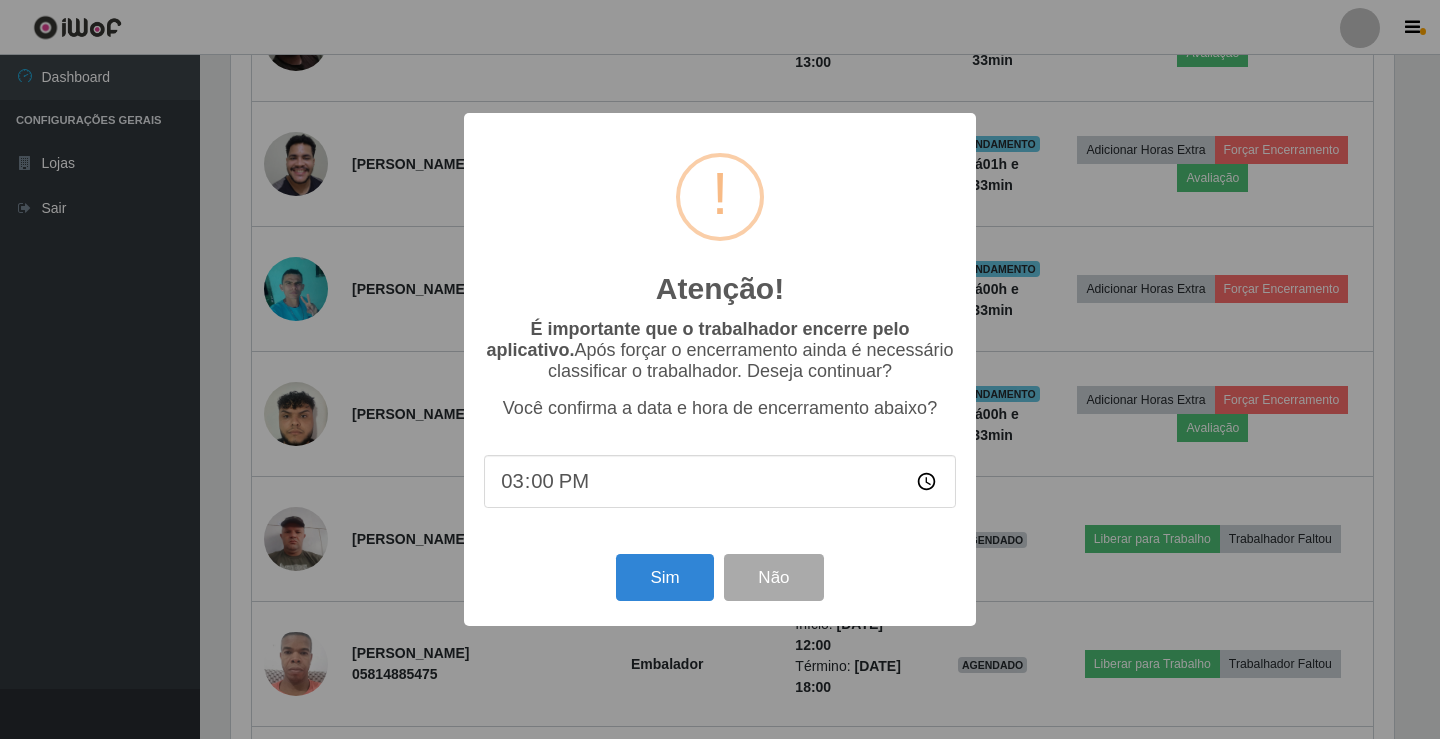 click on "15:00" at bounding box center (720, 481) 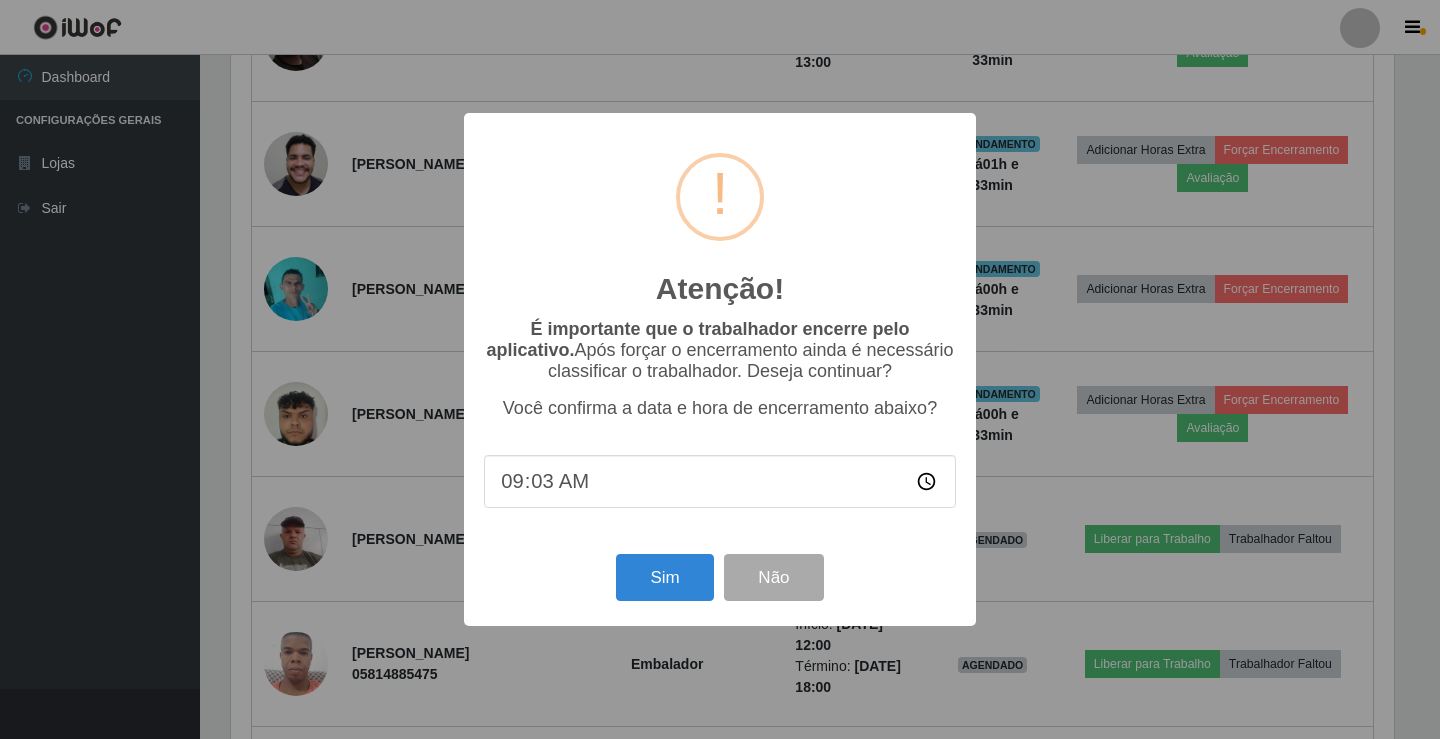 type on "09:32" 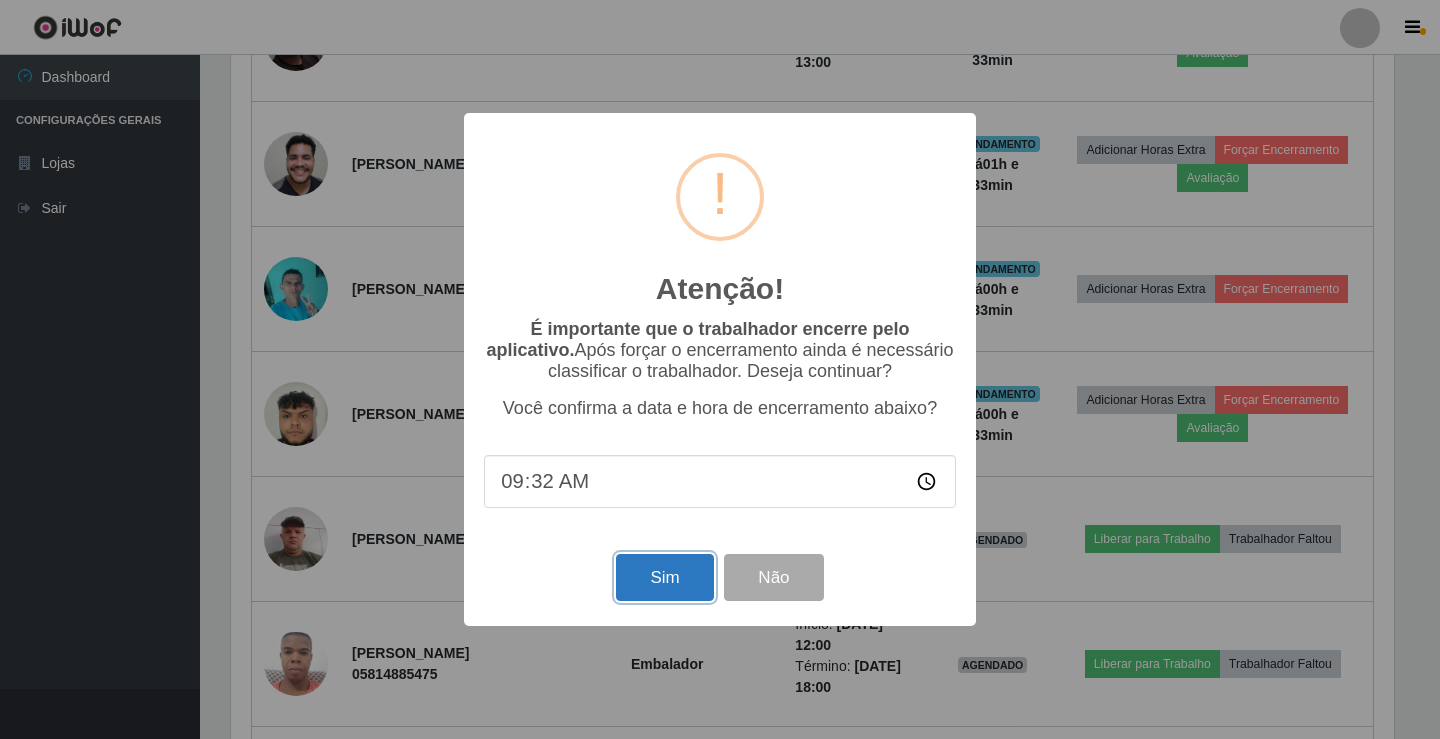 click on "Sim" at bounding box center (664, 577) 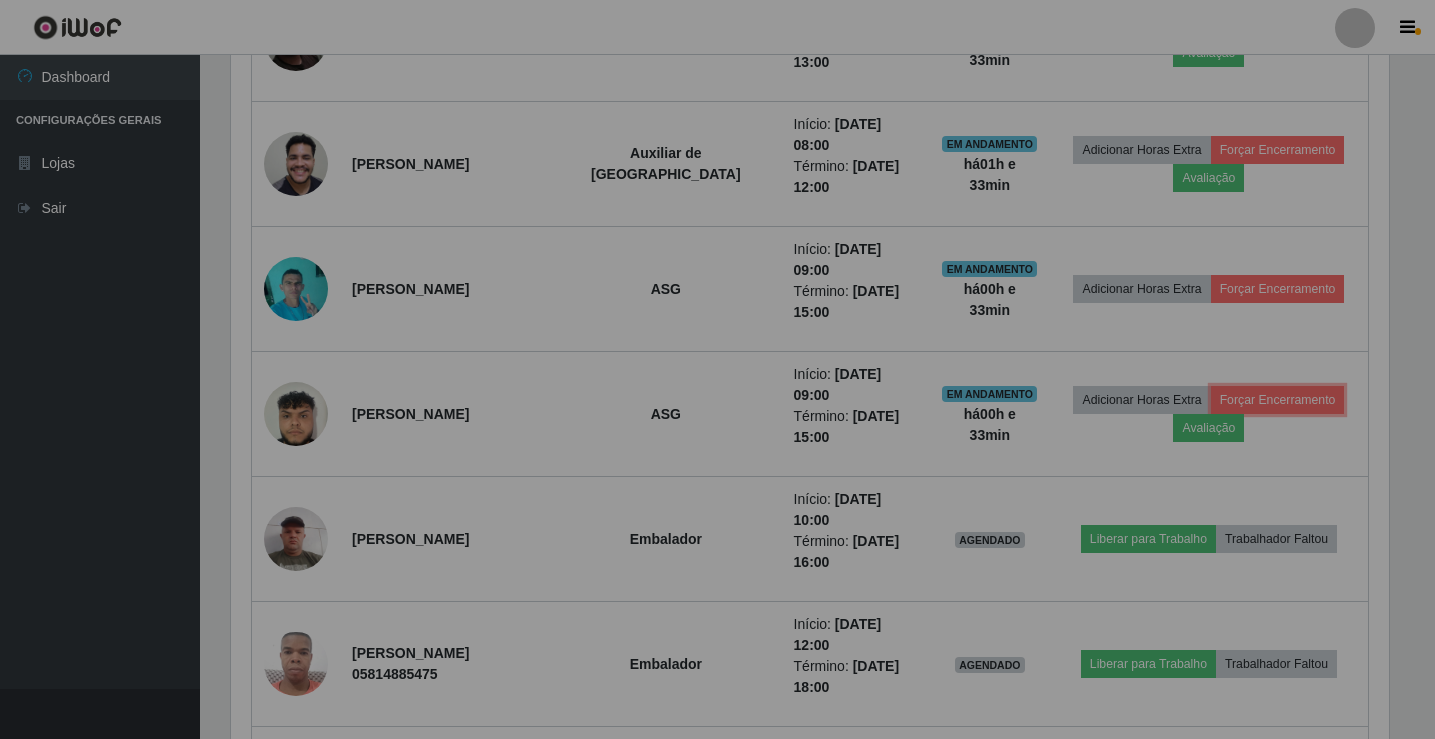 scroll, scrollTop: 999585, scrollLeft: 998827, axis: both 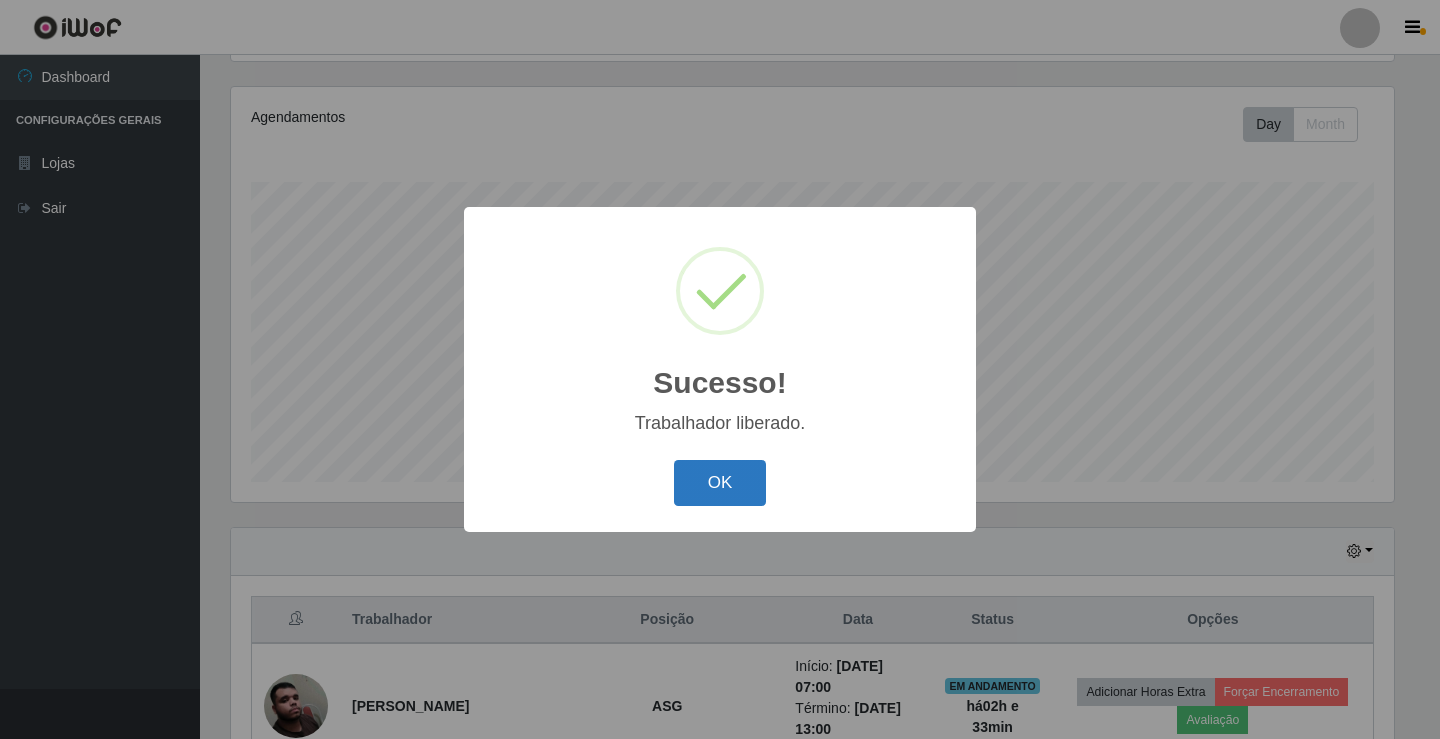 click on "OK" at bounding box center (720, 483) 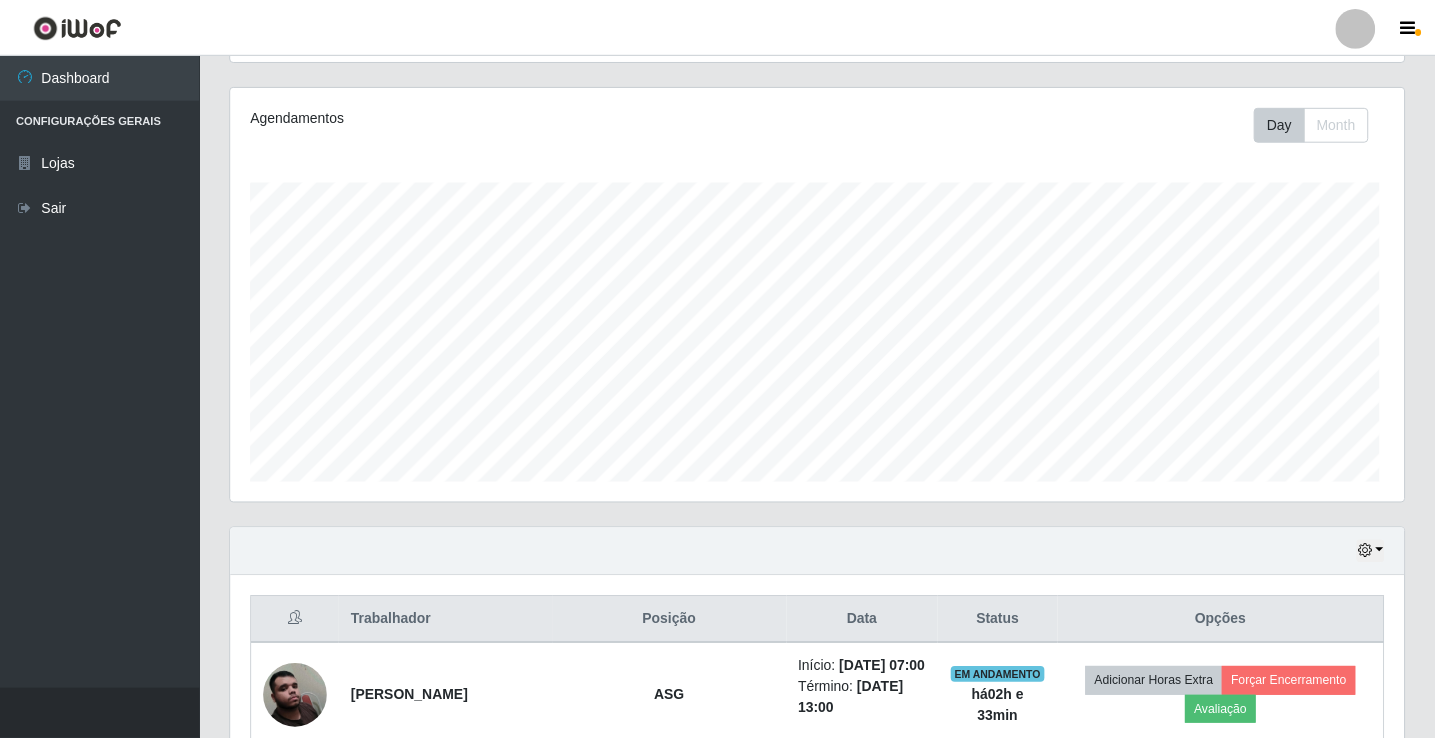 scroll, scrollTop: 999585, scrollLeft: 998827, axis: both 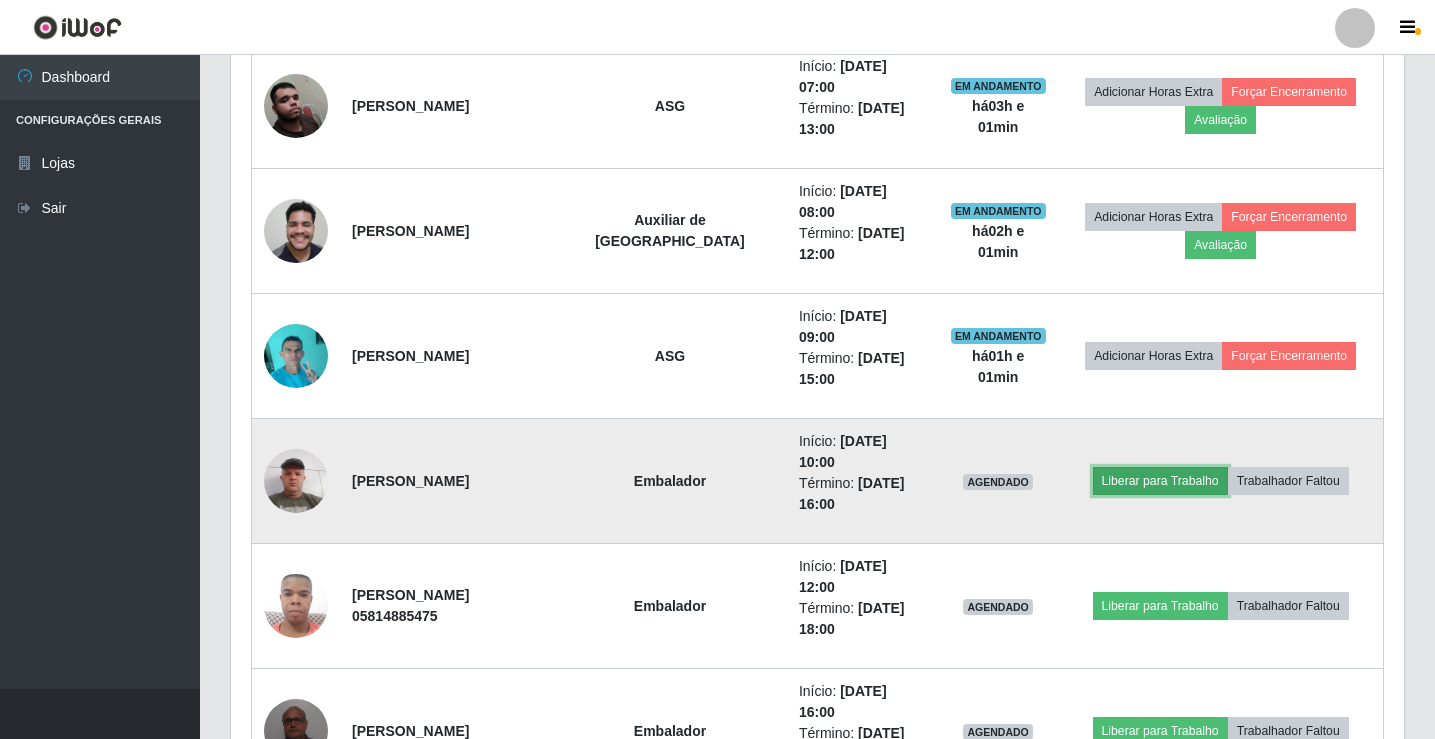 click on "Liberar para Trabalho" at bounding box center [1160, 481] 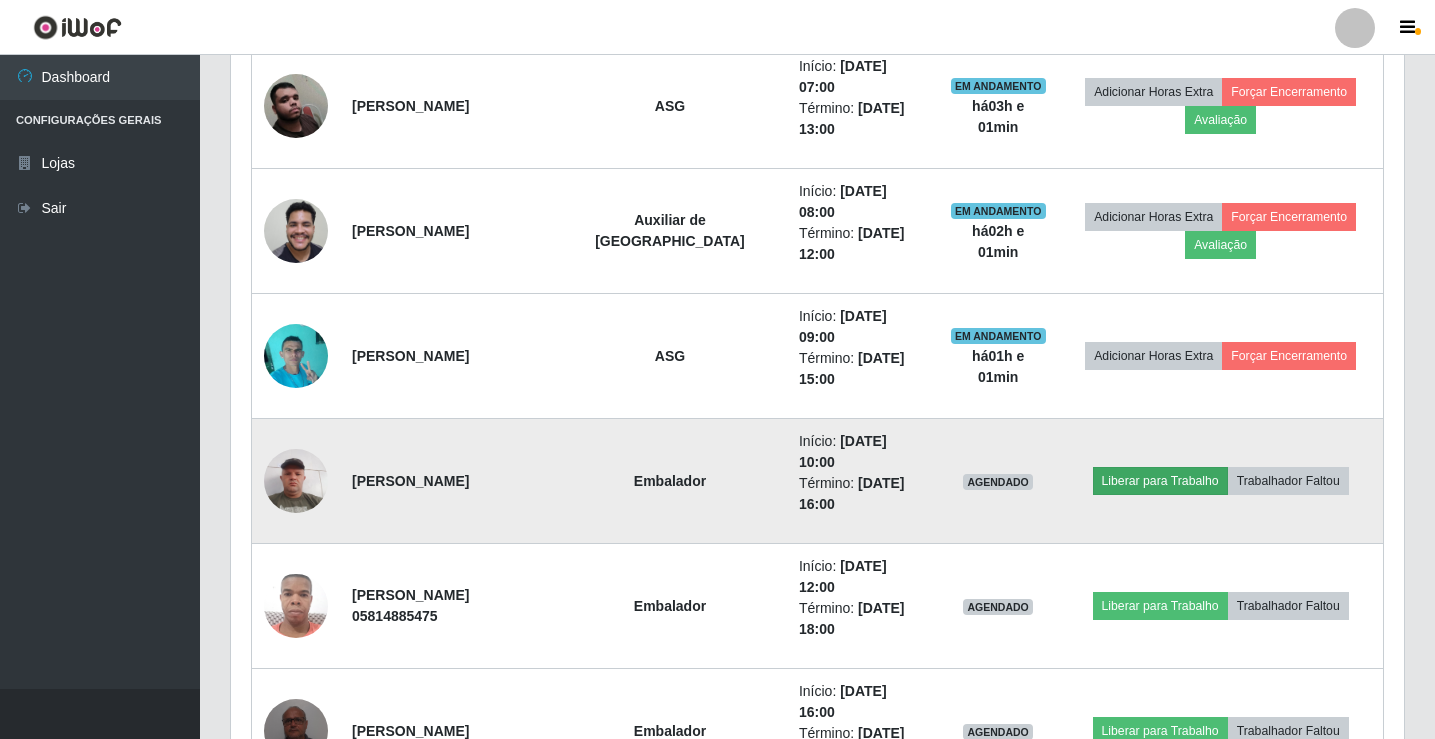 scroll, scrollTop: 999585, scrollLeft: 998837, axis: both 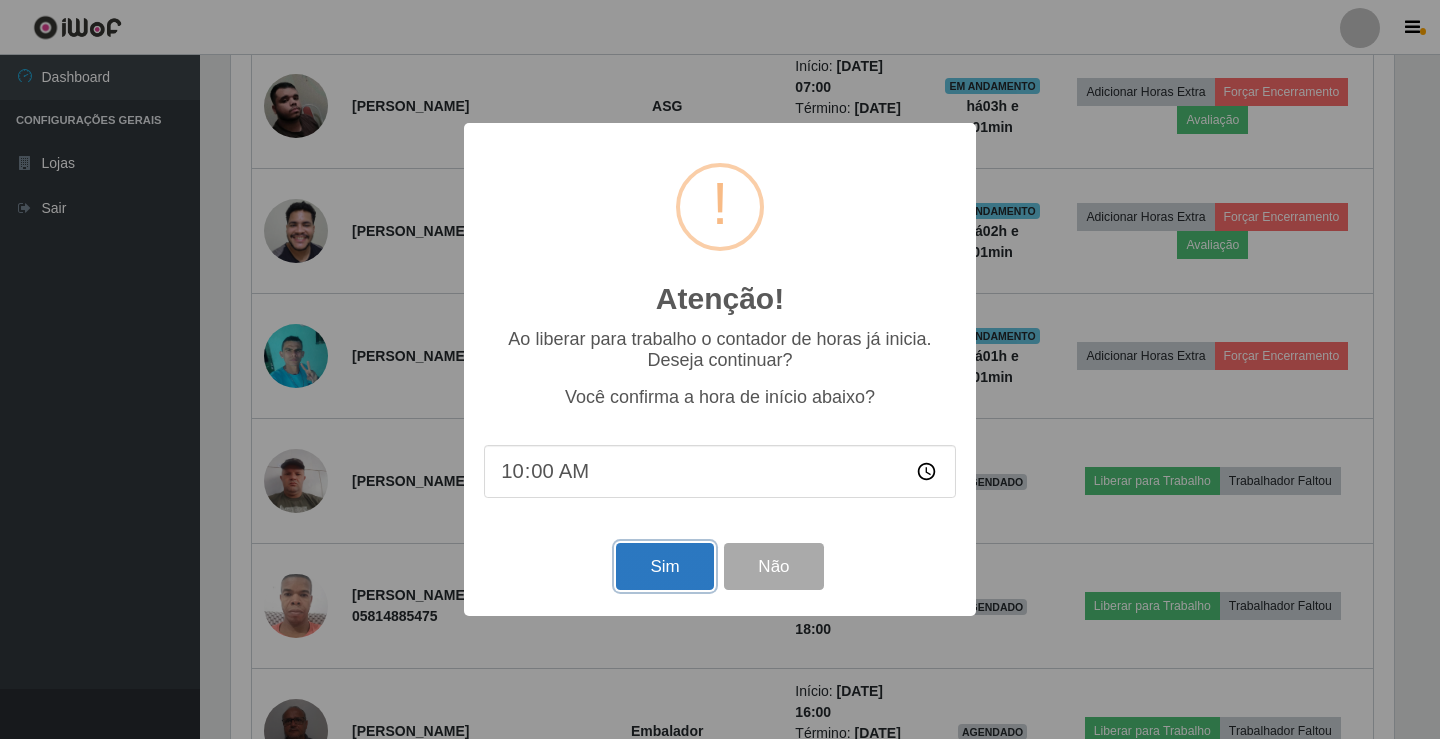 click on "Sim" at bounding box center [664, 566] 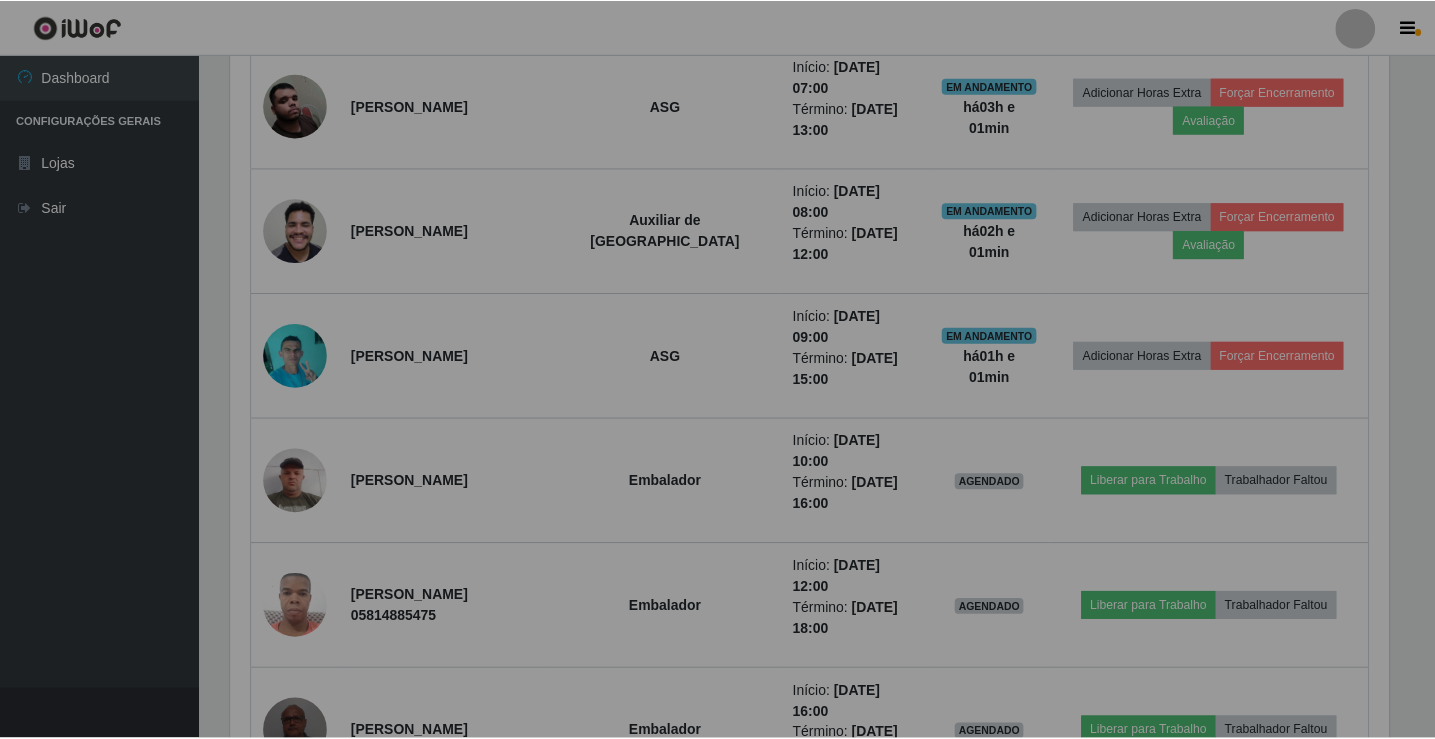 scroll, scrollTop: 999585, scrollLeft: 998827, axis: both 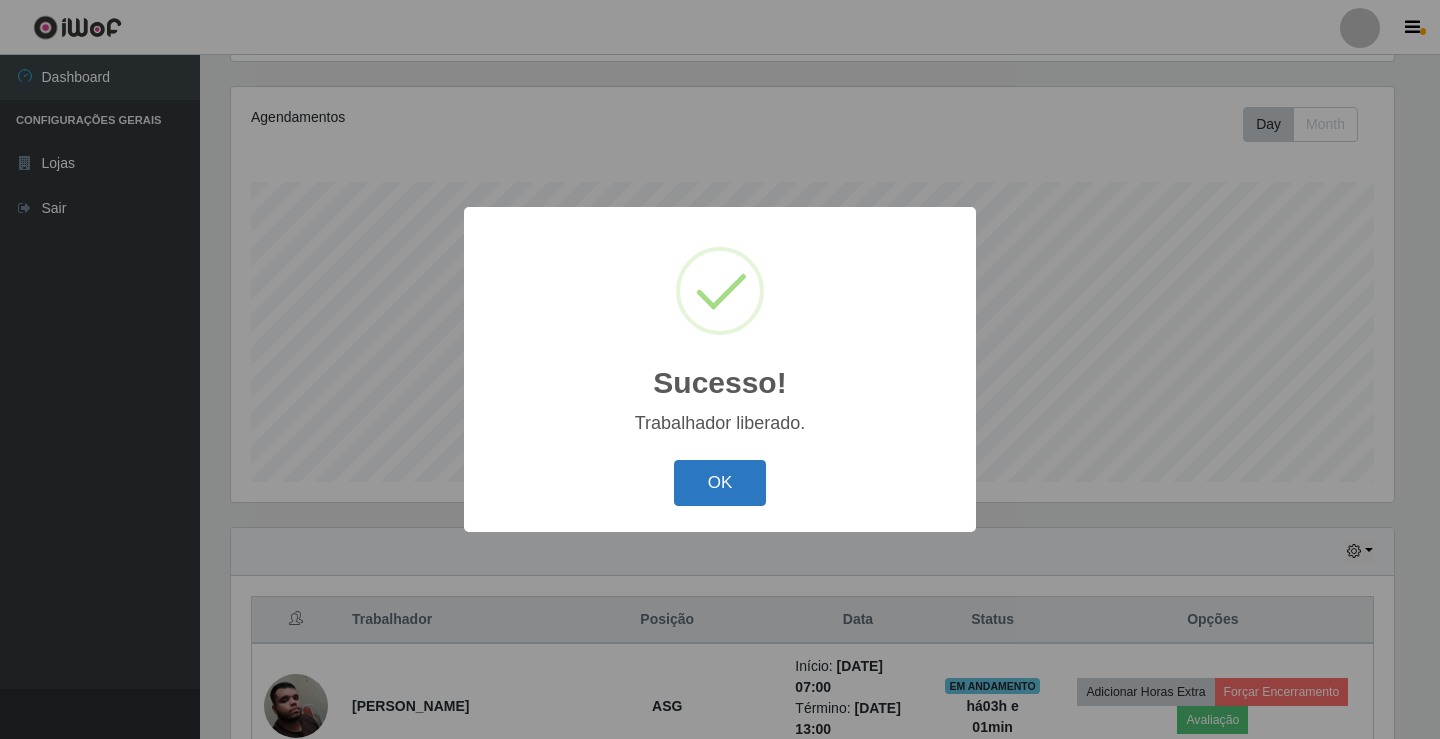click on "OK" at bounding box center [720, 483] 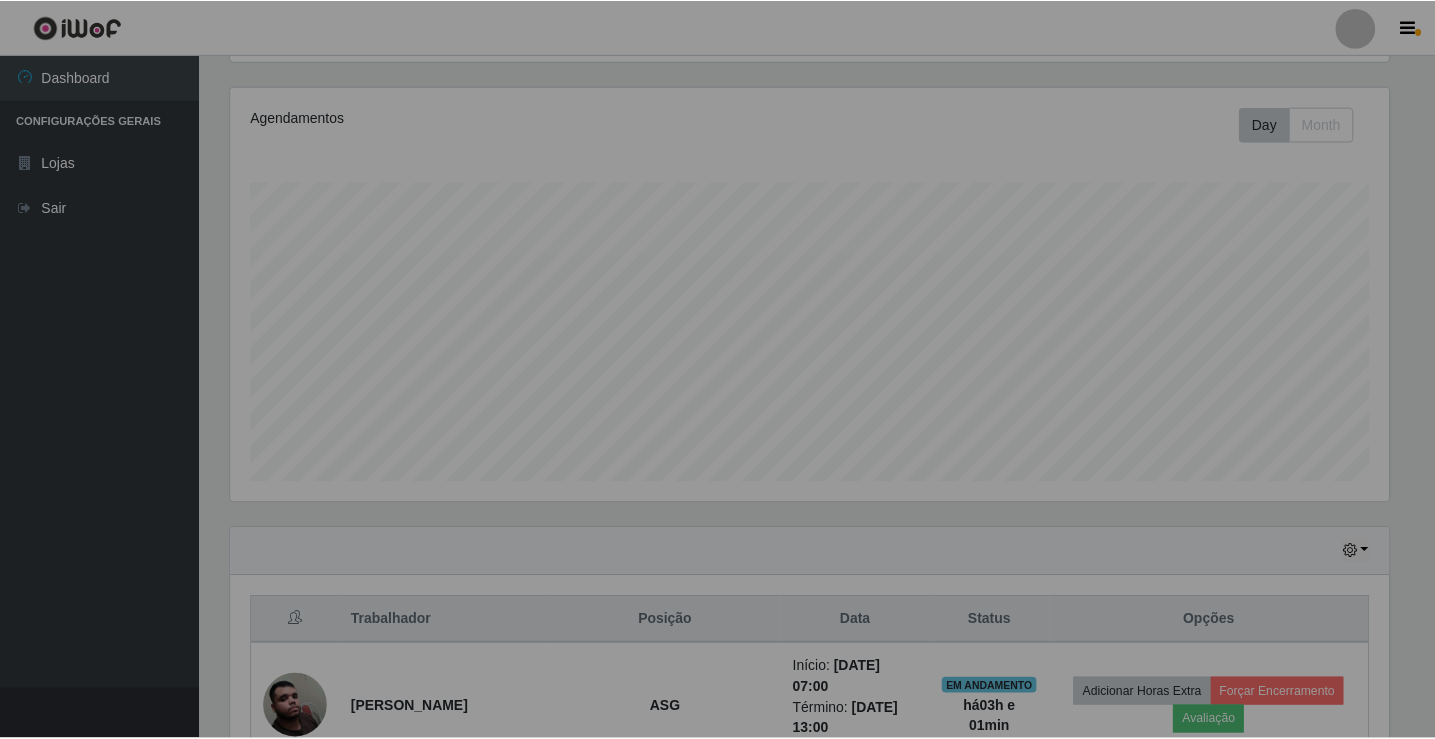 scroll, scrollTop: 999585, scrollLeft: 998827, axis: both 